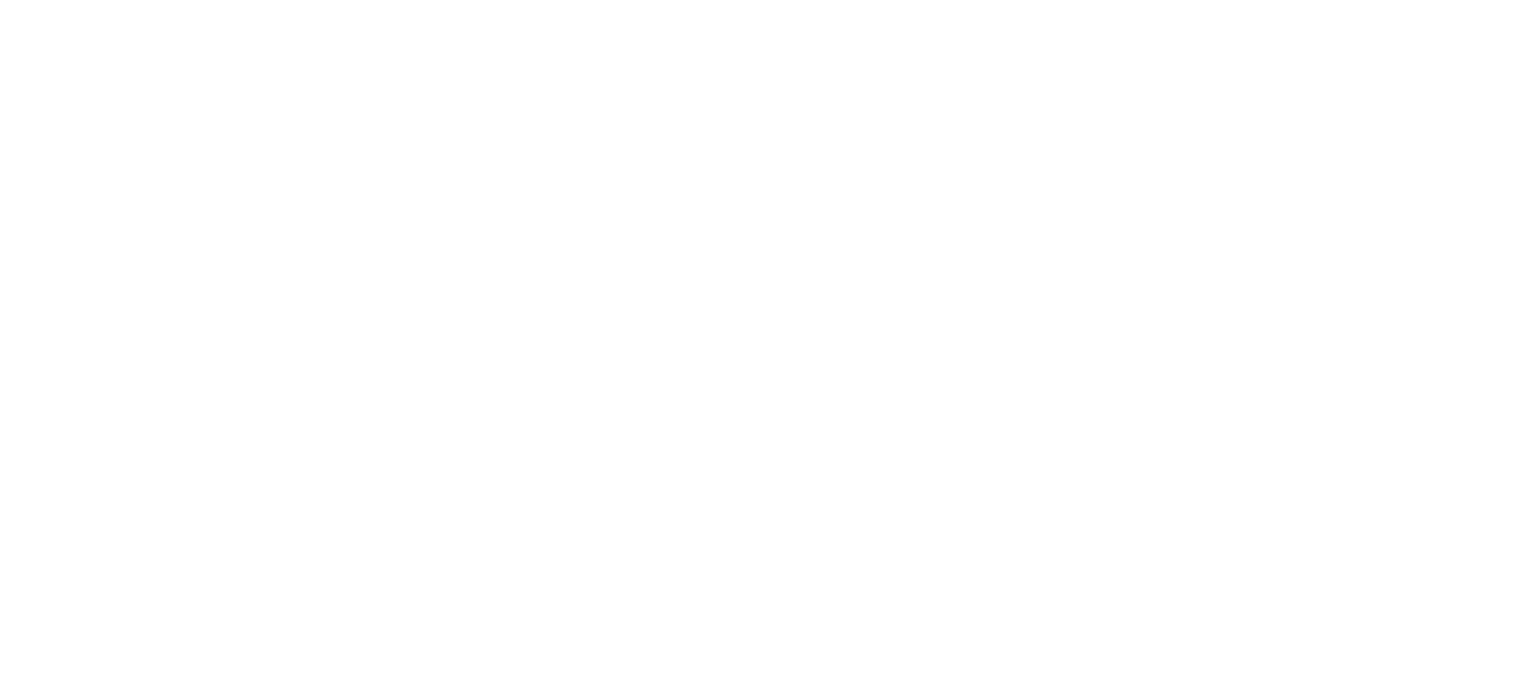 scroll, scrollTop: 0, scrollLeft: 0, axis: both 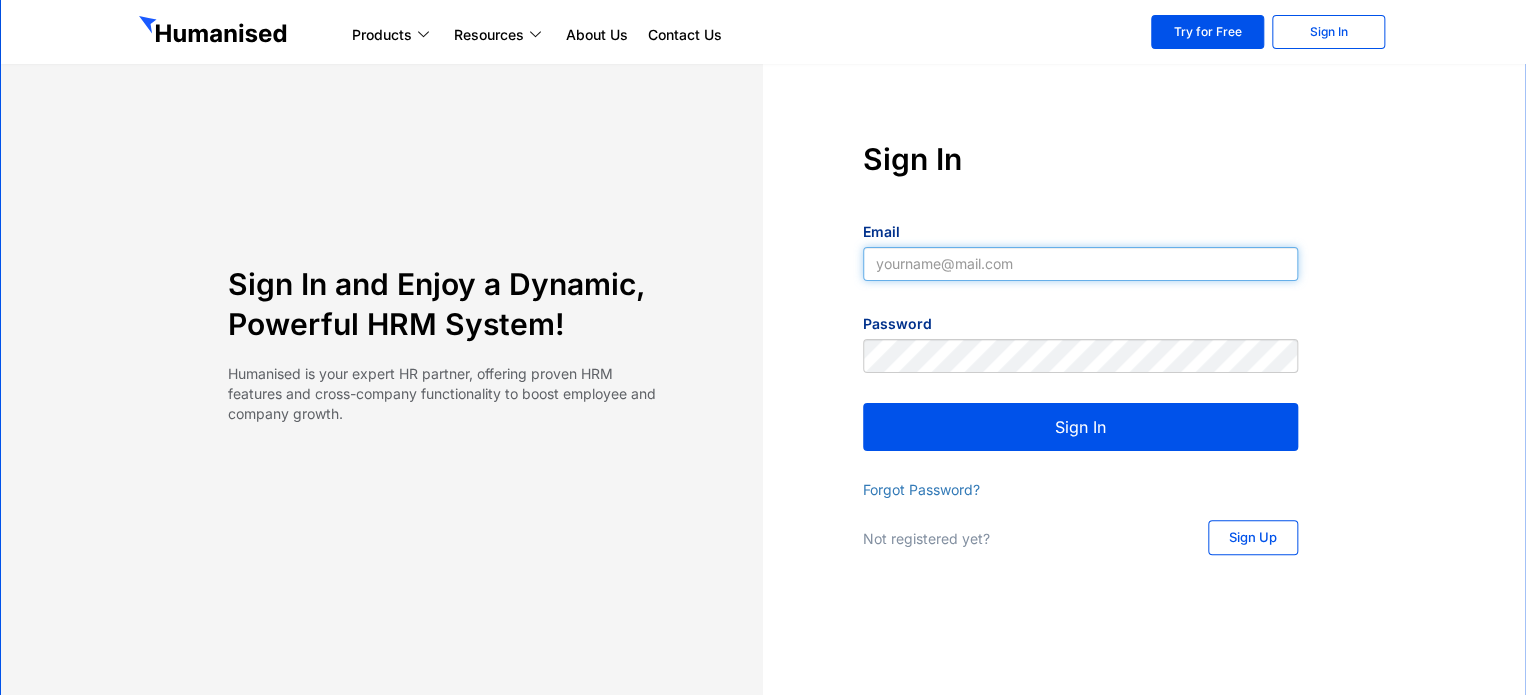 click on "Email" at bounding box center (1080, 264) 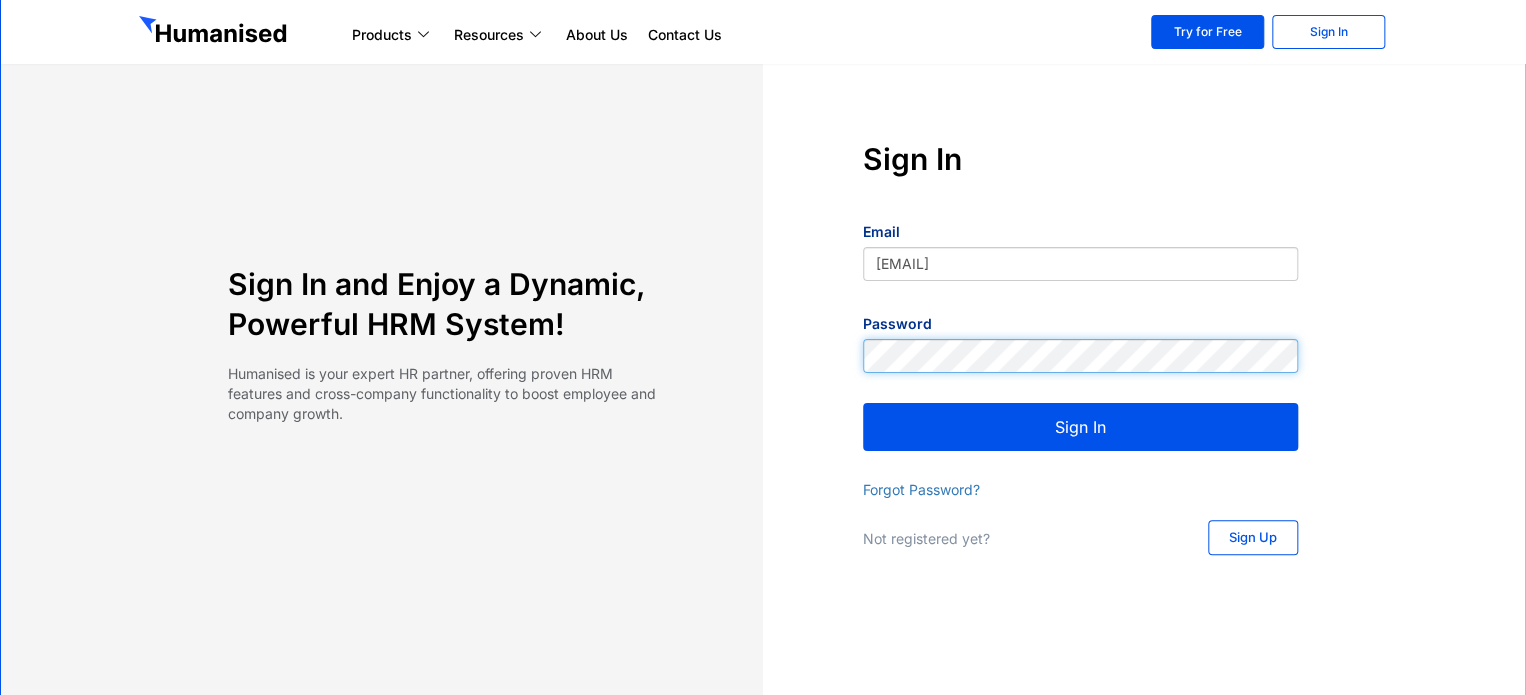 click on "Sign In" at bounding box center [1080, 427] 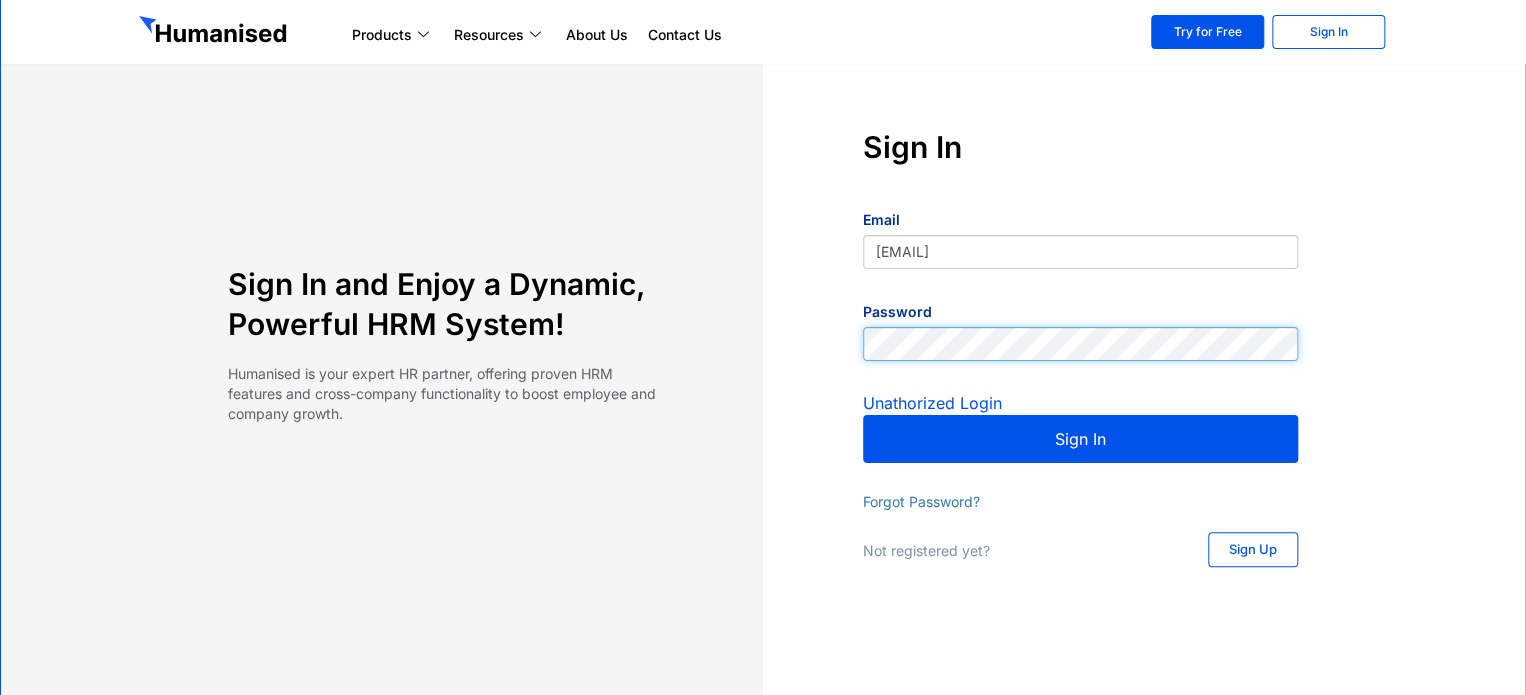 click on "Sign In
Email
[EMAIL]
Password
Unathorized Login
Sign In
Forgot Password?
Not registered yet?
Sign Up" at bounding box center [1080, 349] 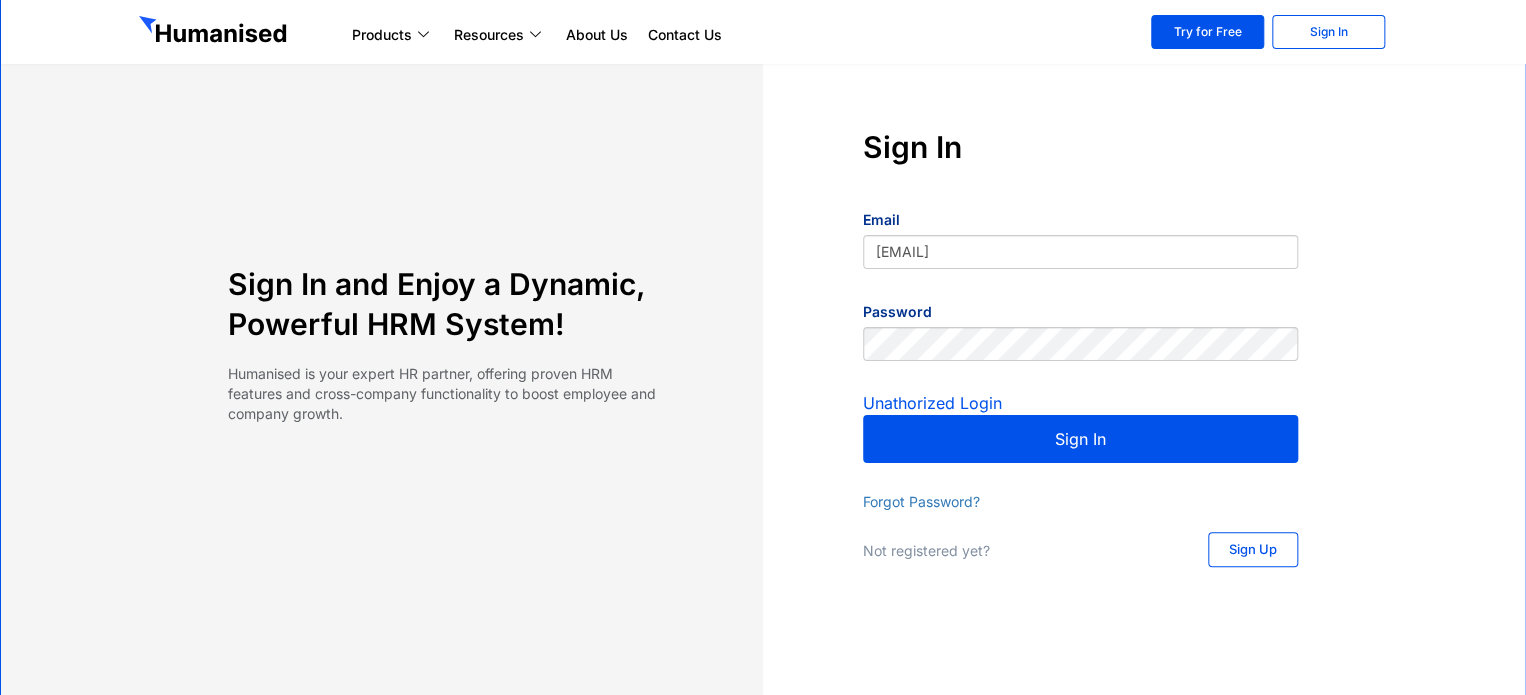 click on "Sign In" at bounding box center [1080, 439] 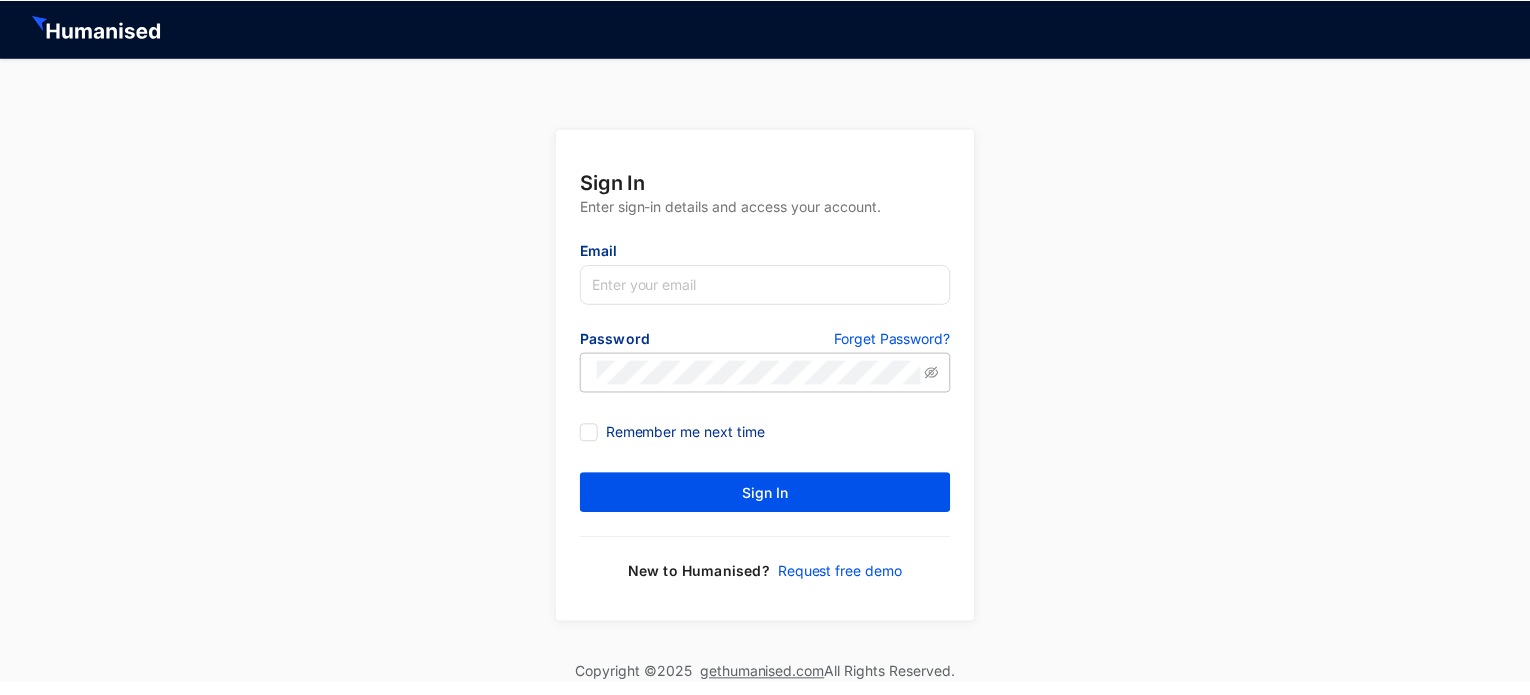 scroll, scrollTop: 0, scrollLeft: 0, axis: both 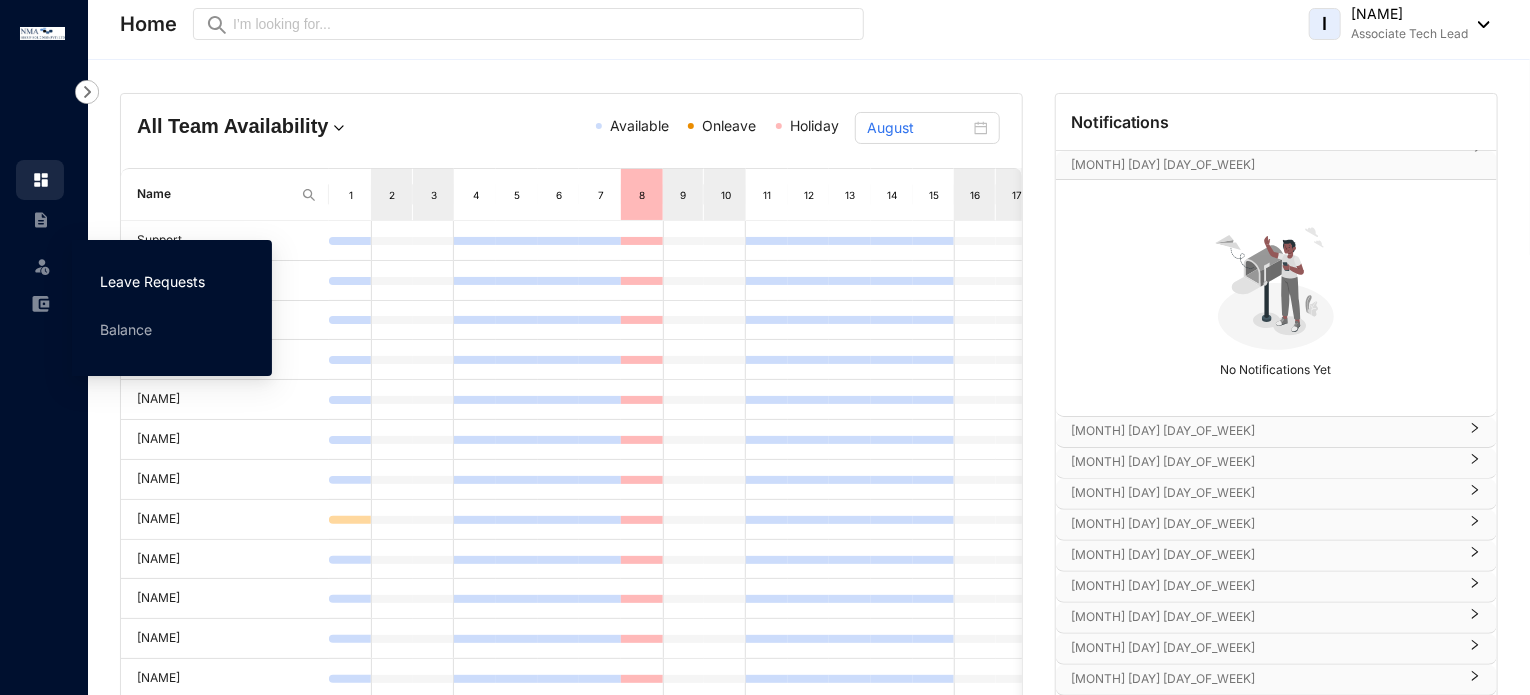 click on "Leave Requests" at bounding box center [152, 281] 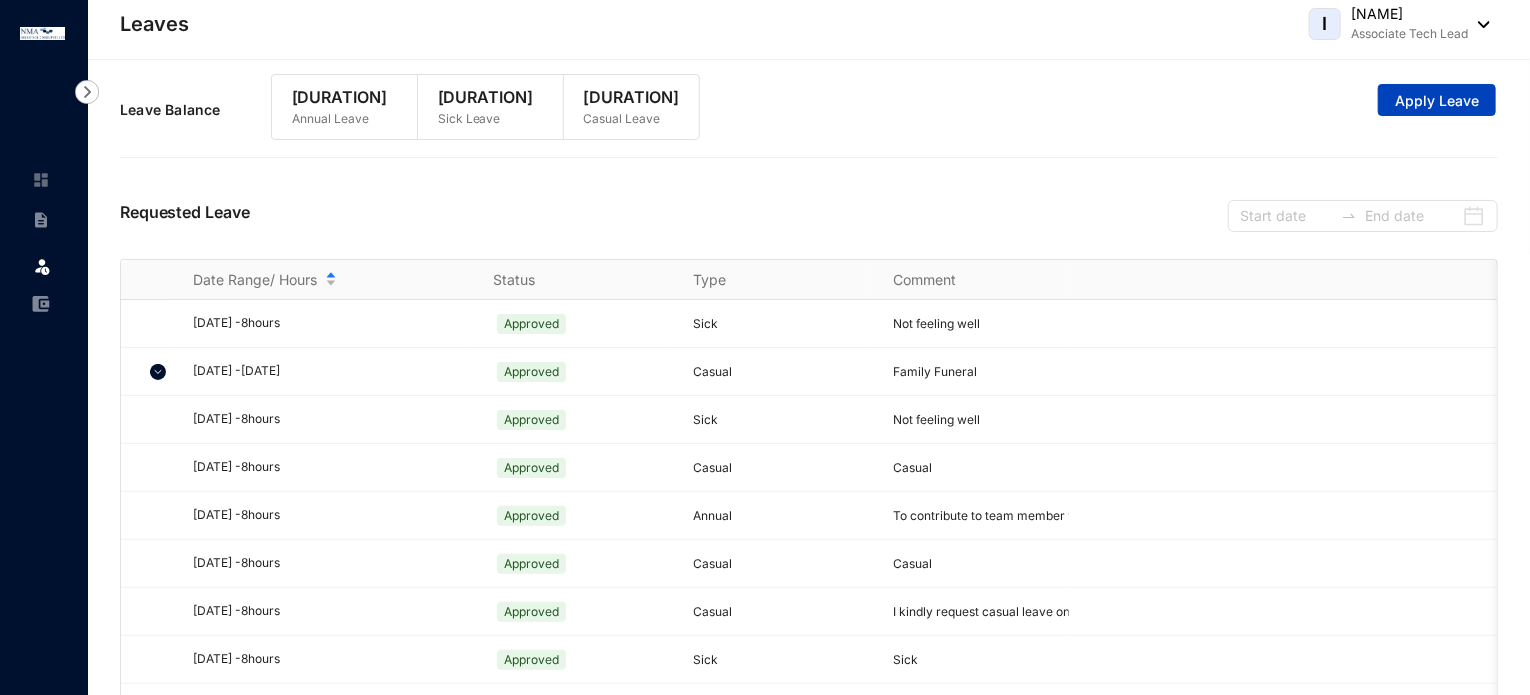click on "Apply Leave" at bounding box center (1437, 101) 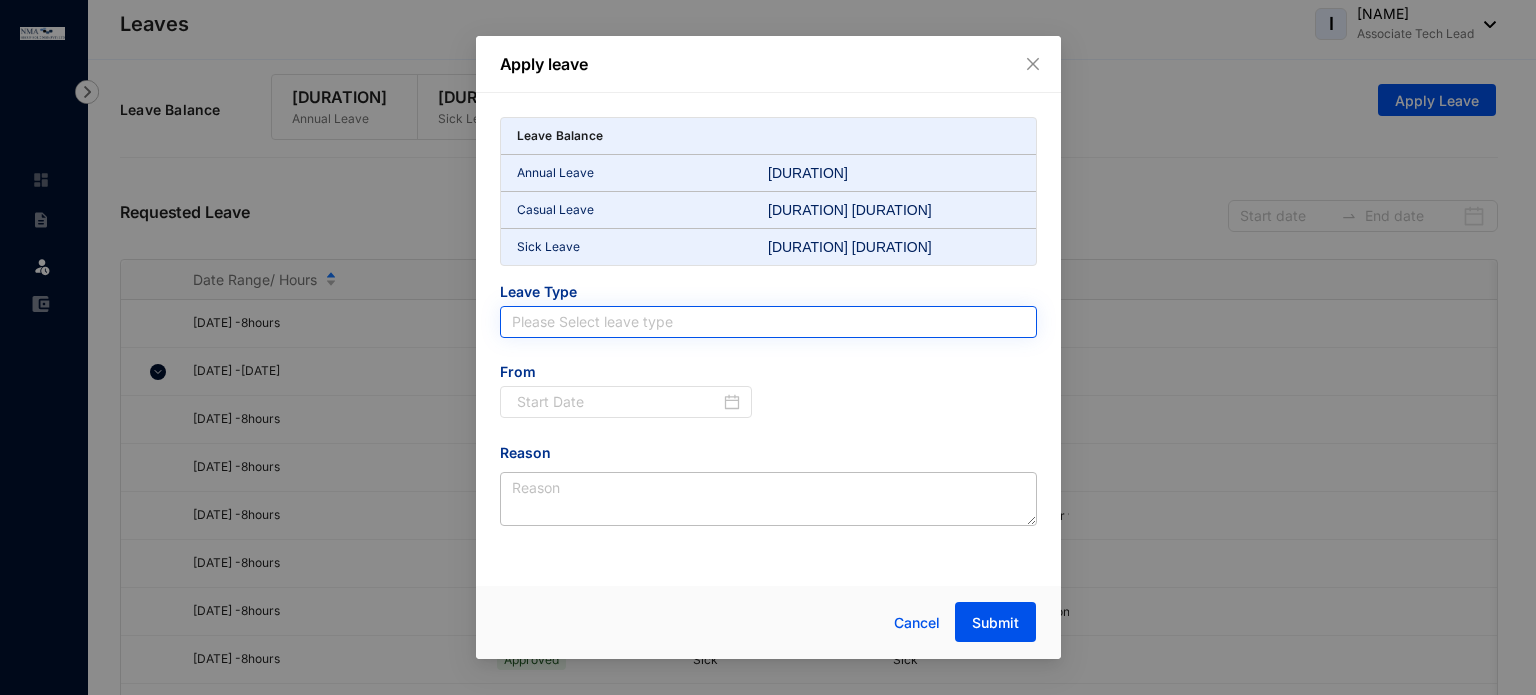 click at bounding box center (768, 322) 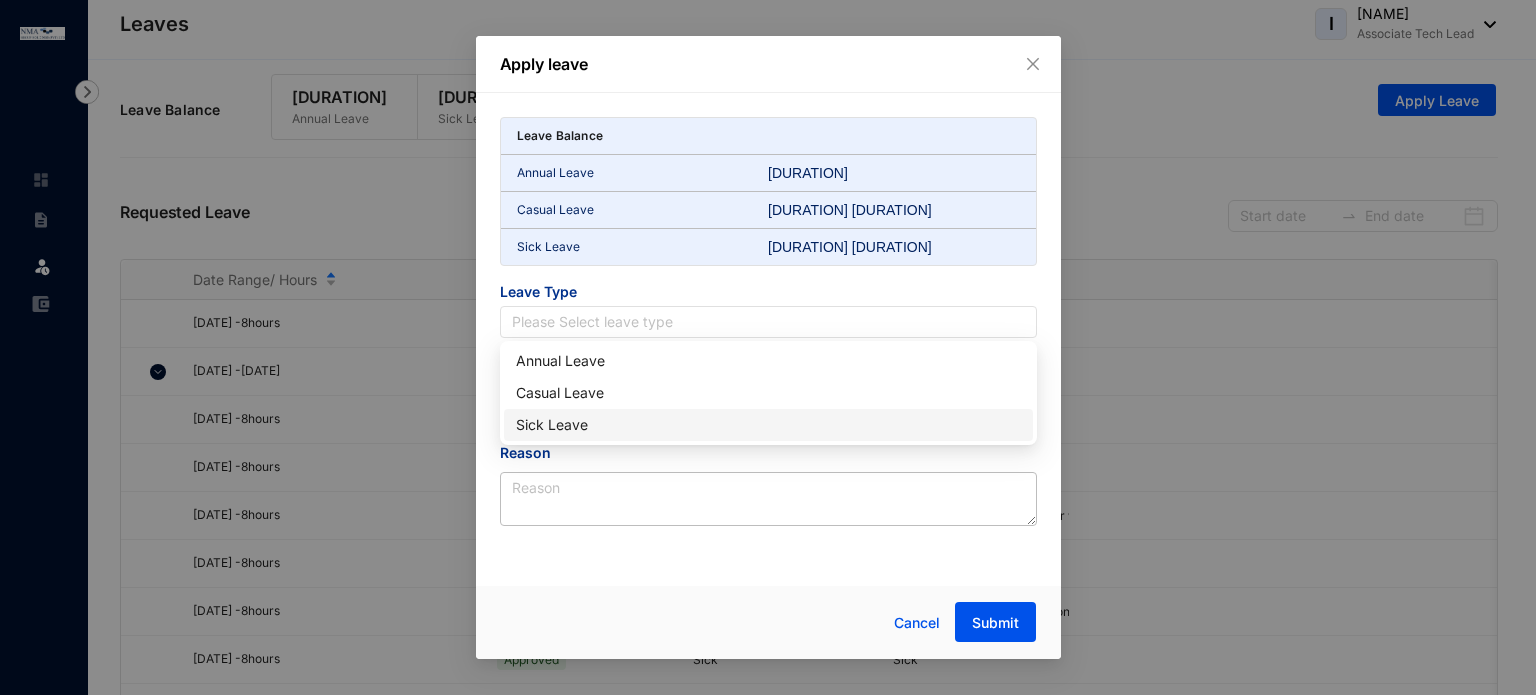 click on "Sick Leave" at bounding box center (768, 425) 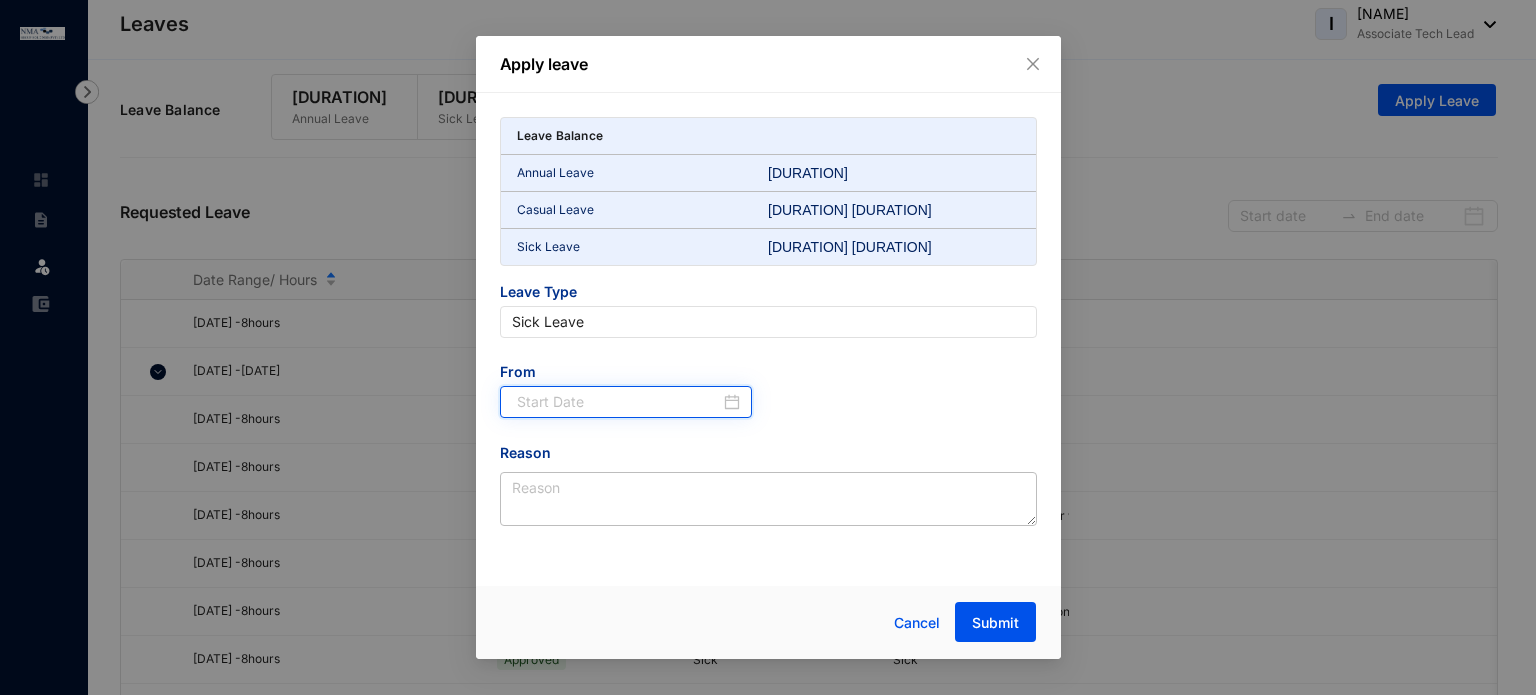 click at bounding box center [619, 402] 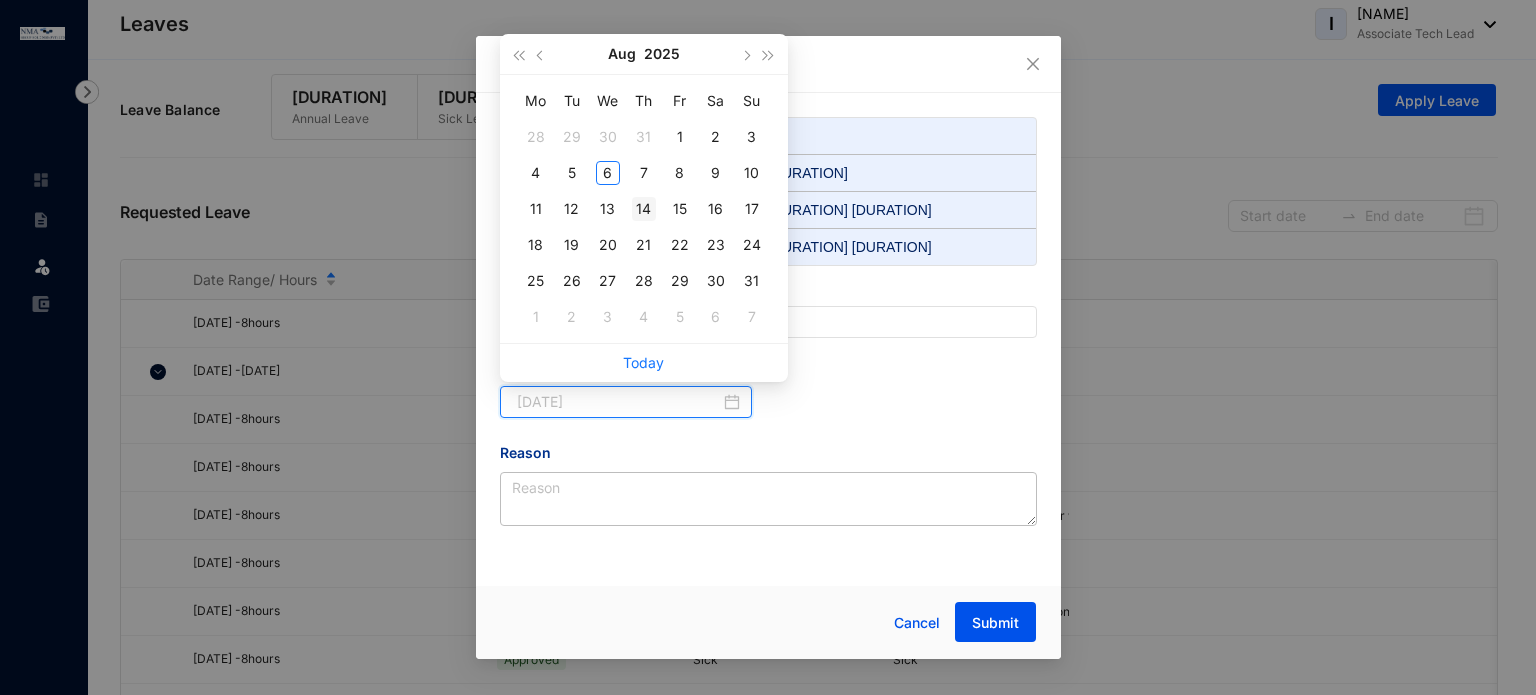 type on "[DATE]" 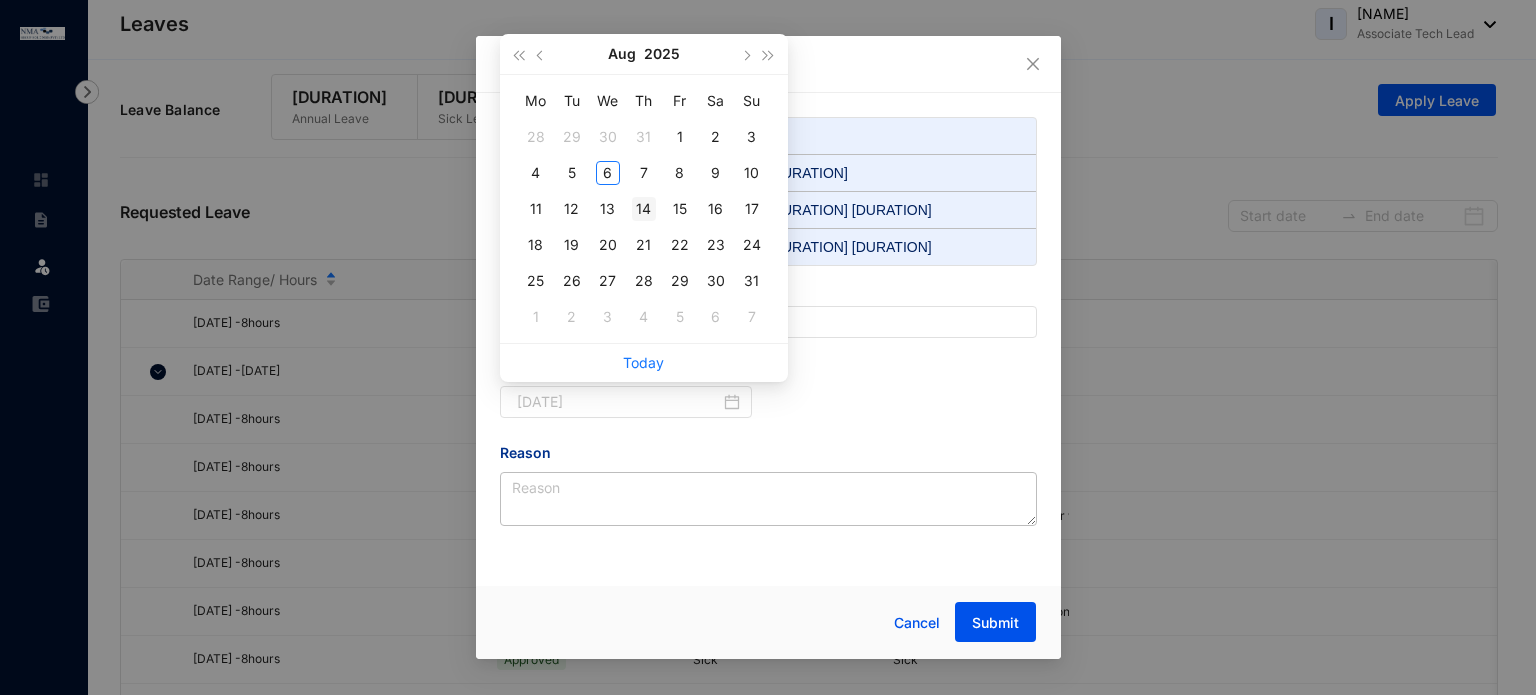 click on "14" at bounding box center (644, 209) 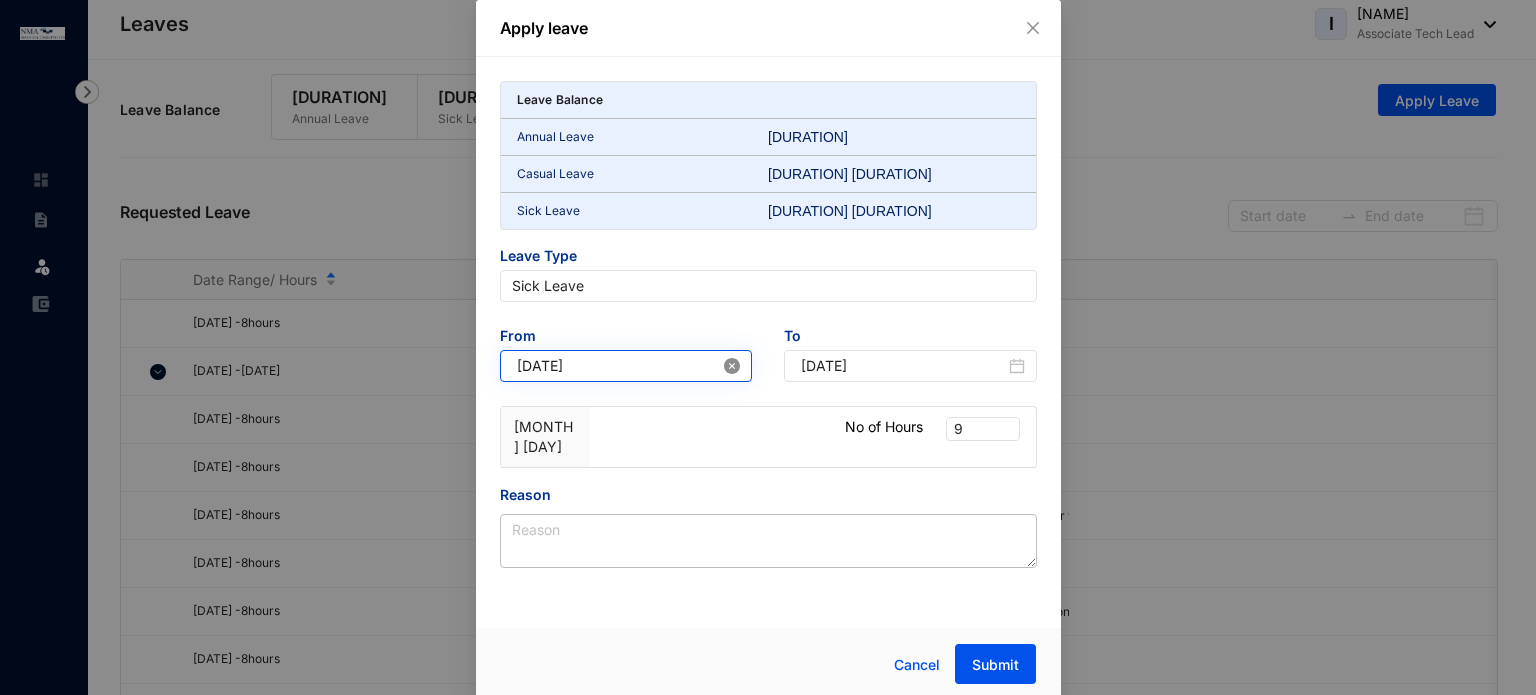click 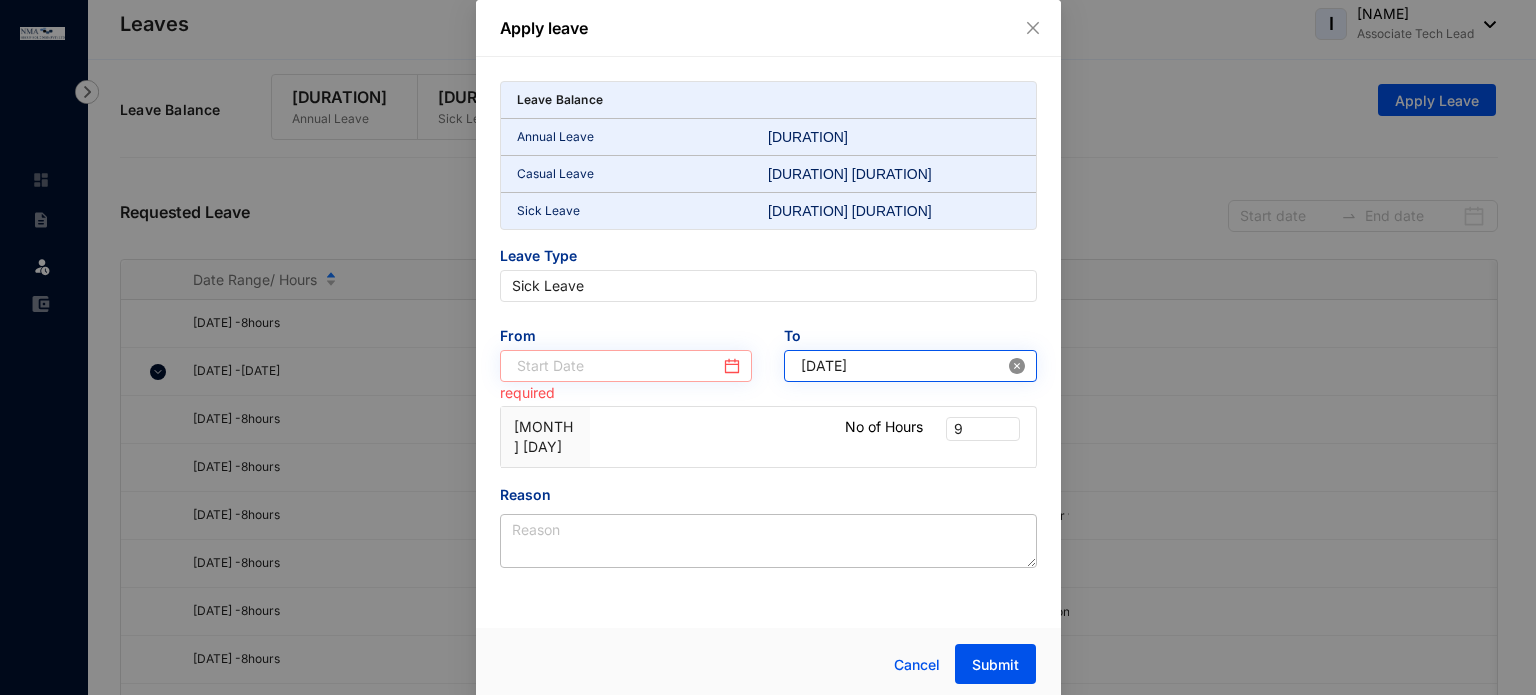 click 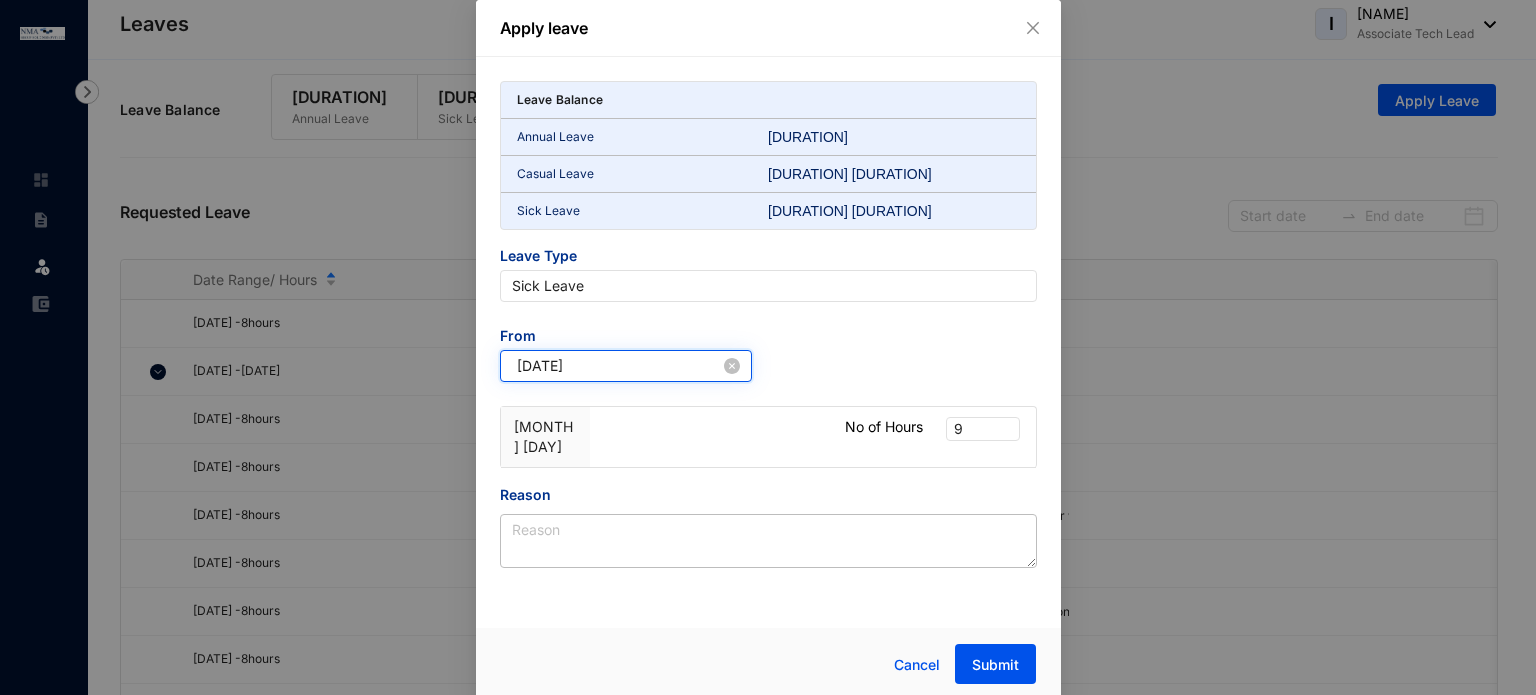 click on "[DATE]" at bounding box center (619, 366) 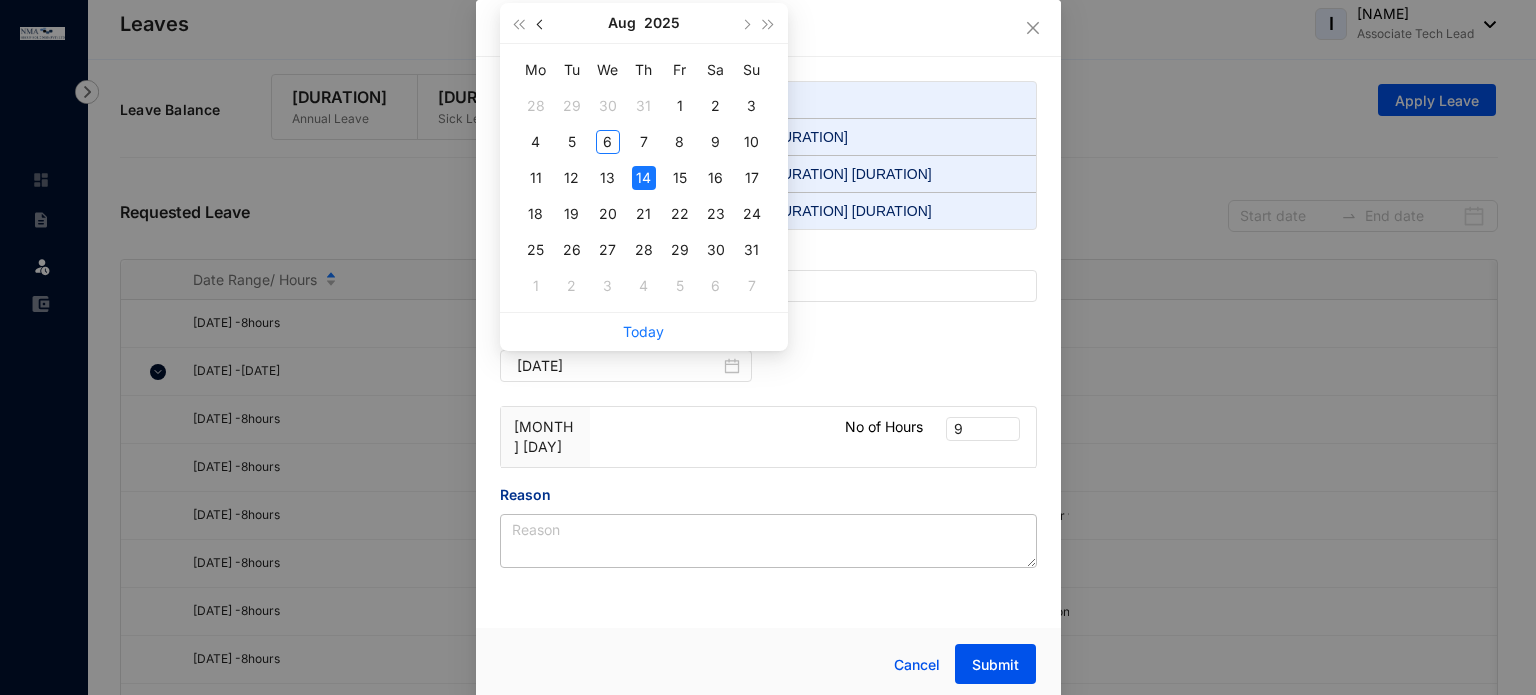 click at bounding box center [541, 24] 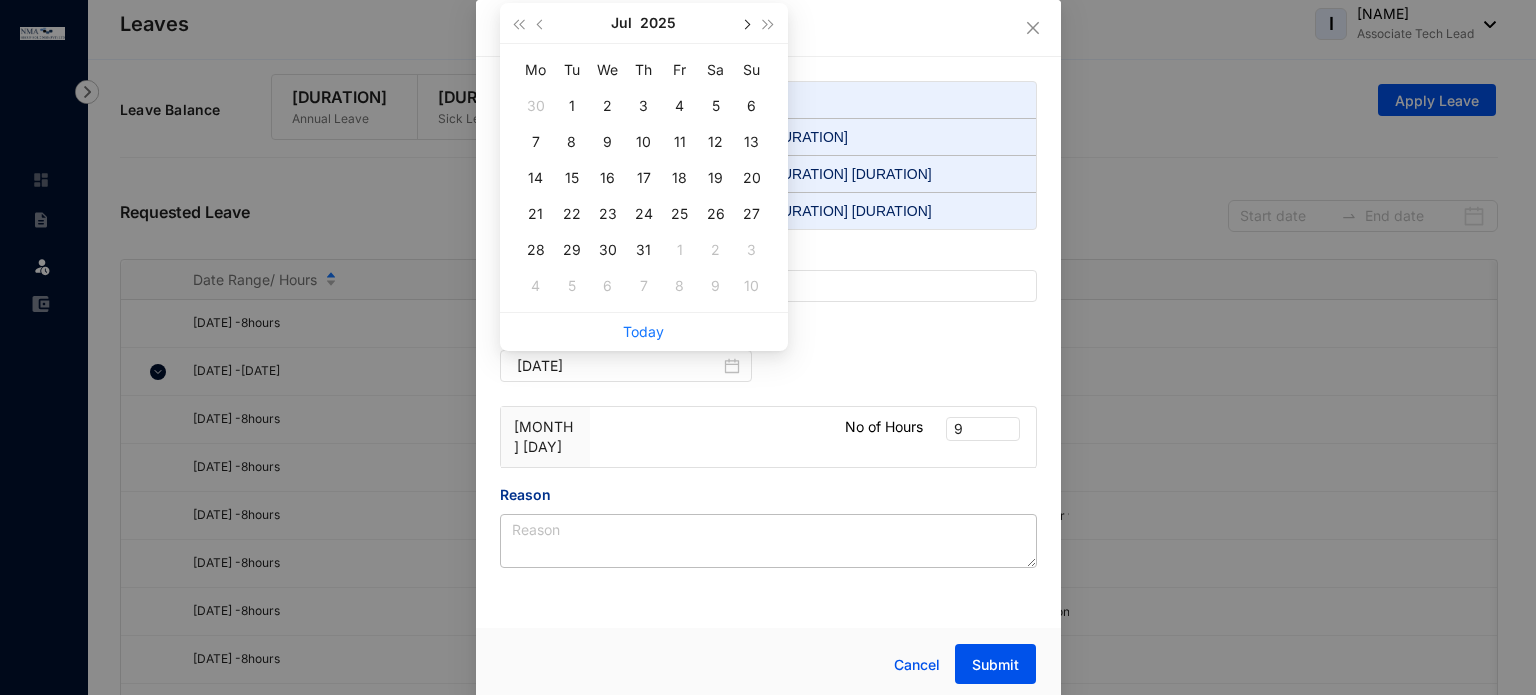 click at bounding box center (746, 23) 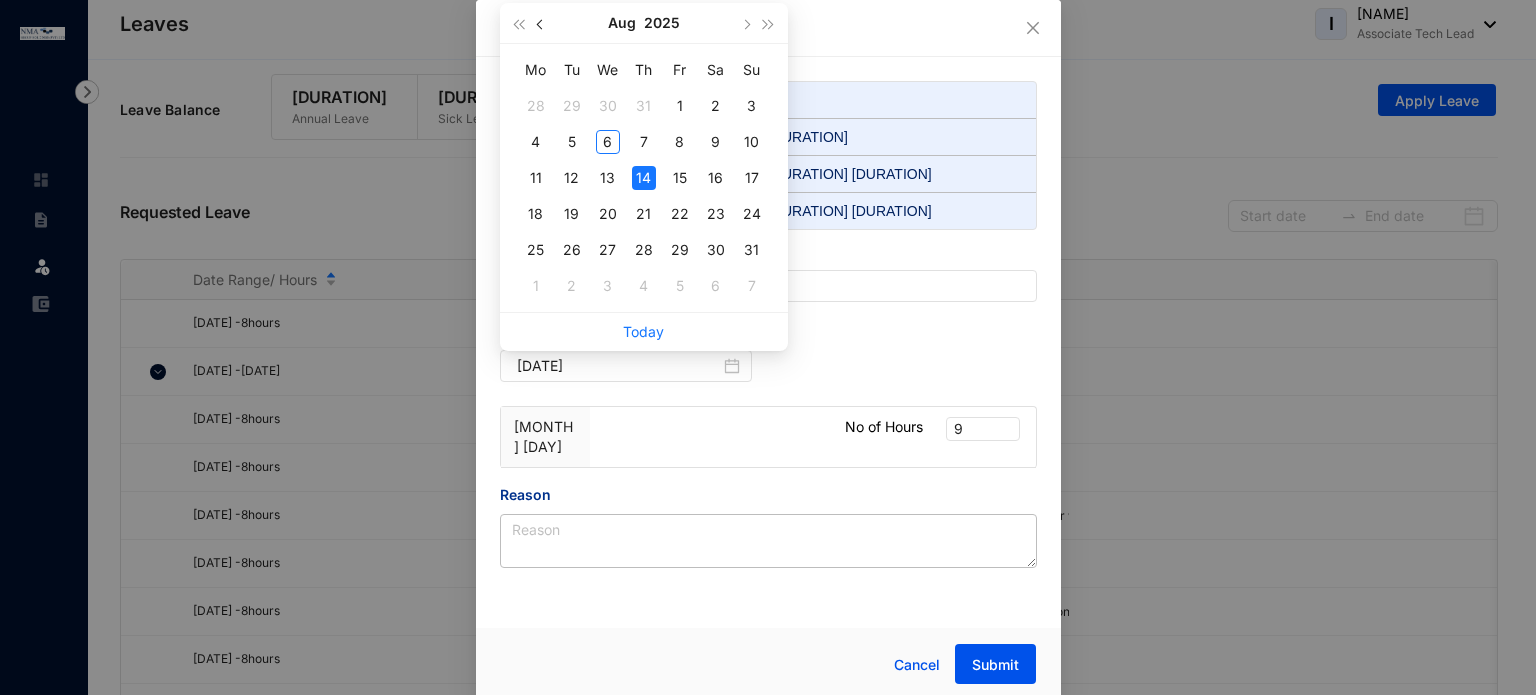 click at bounding box center [541, 24] 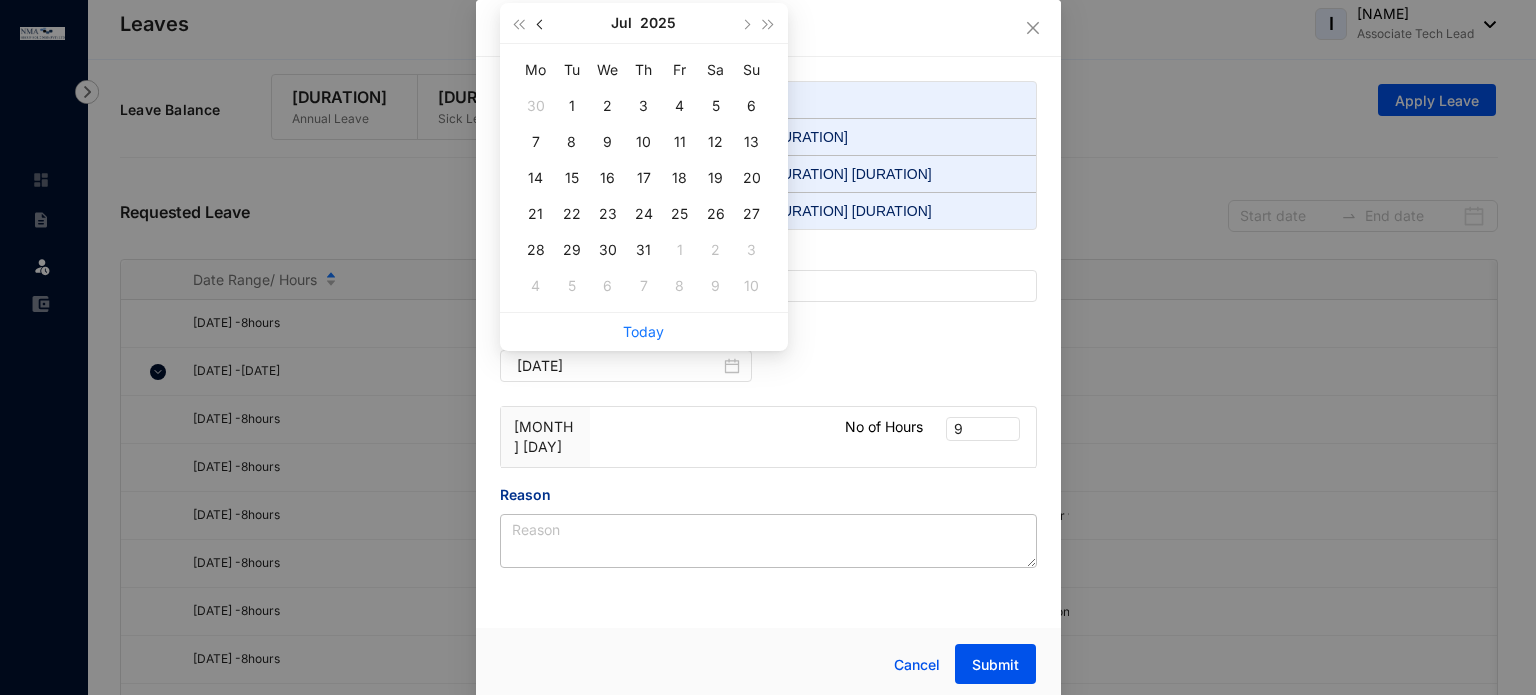 click at bounding box center [541, 24] 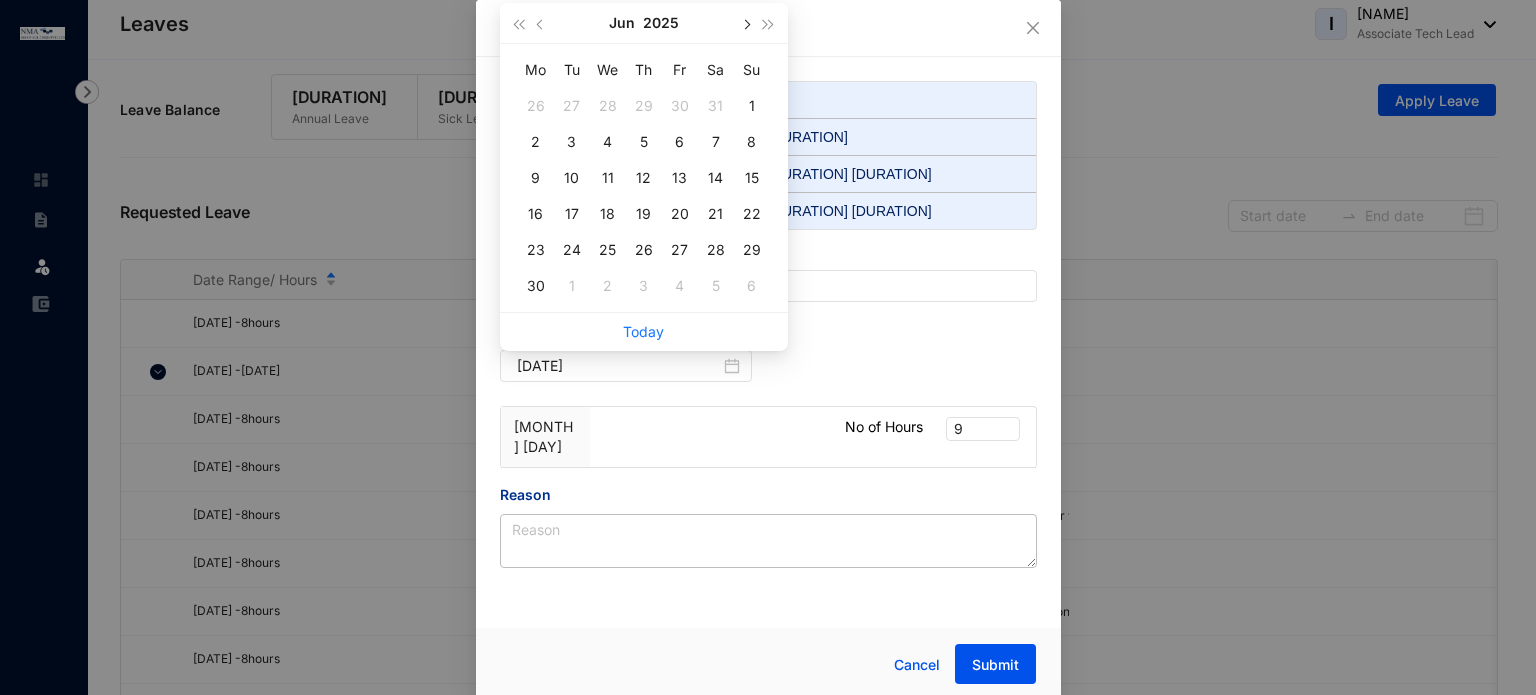 click at bounding box center (746, 23) 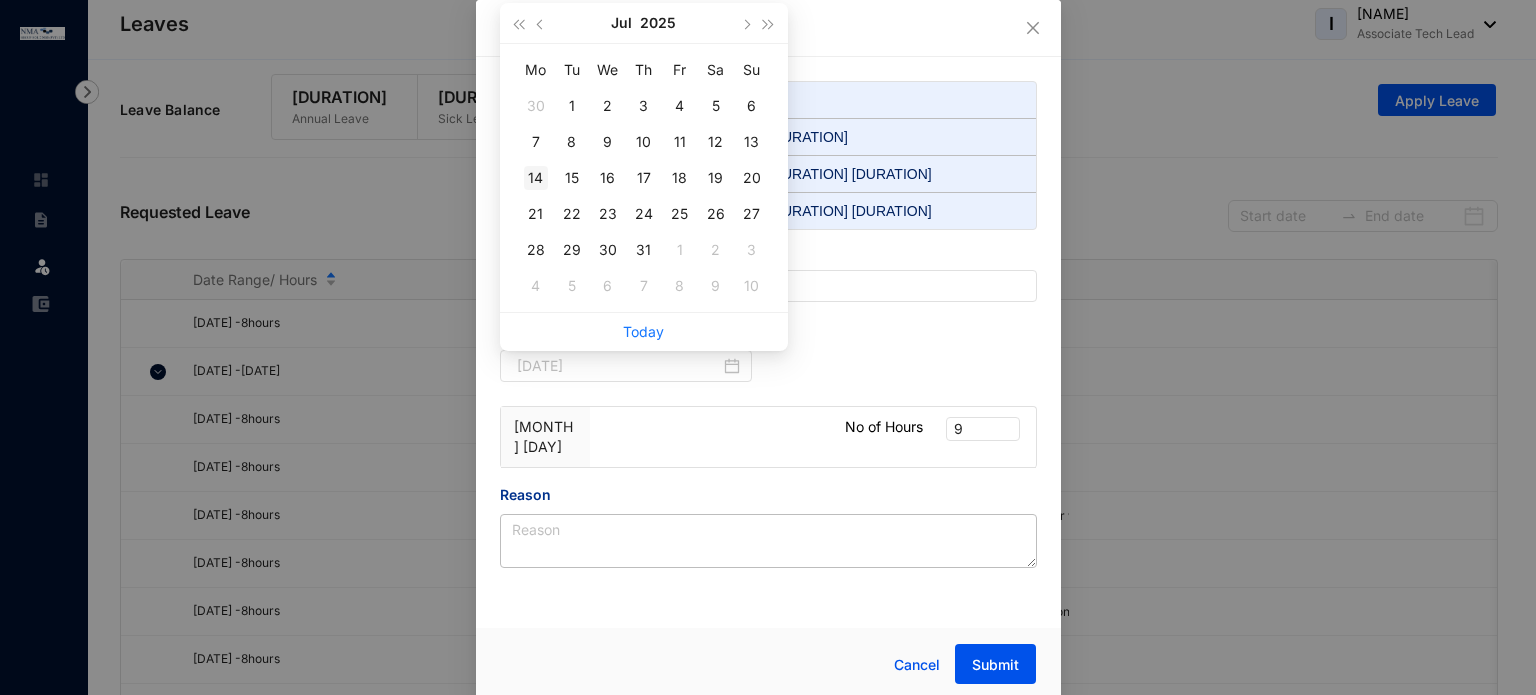 type on "[DATE]" 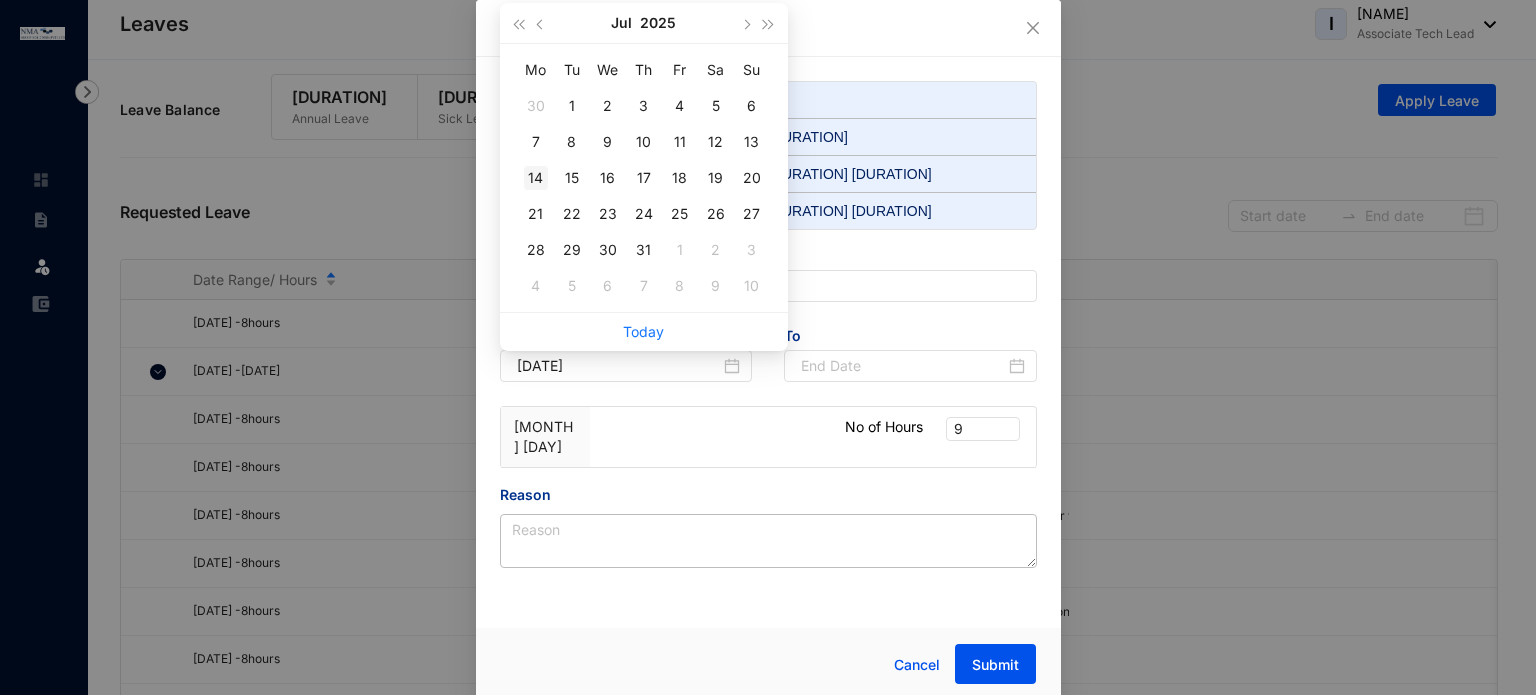 type on "[DATE]" 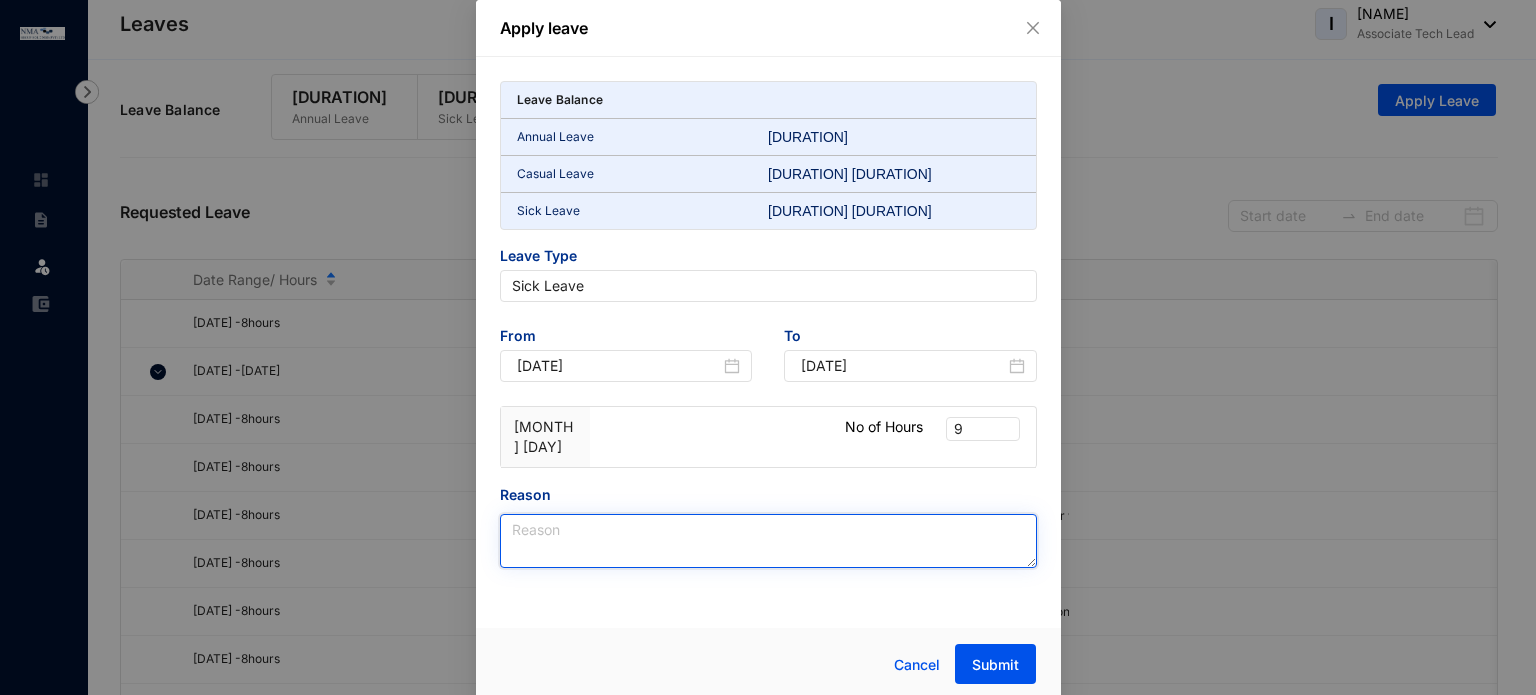 click on "Reason" at bounding box center (768, 541) 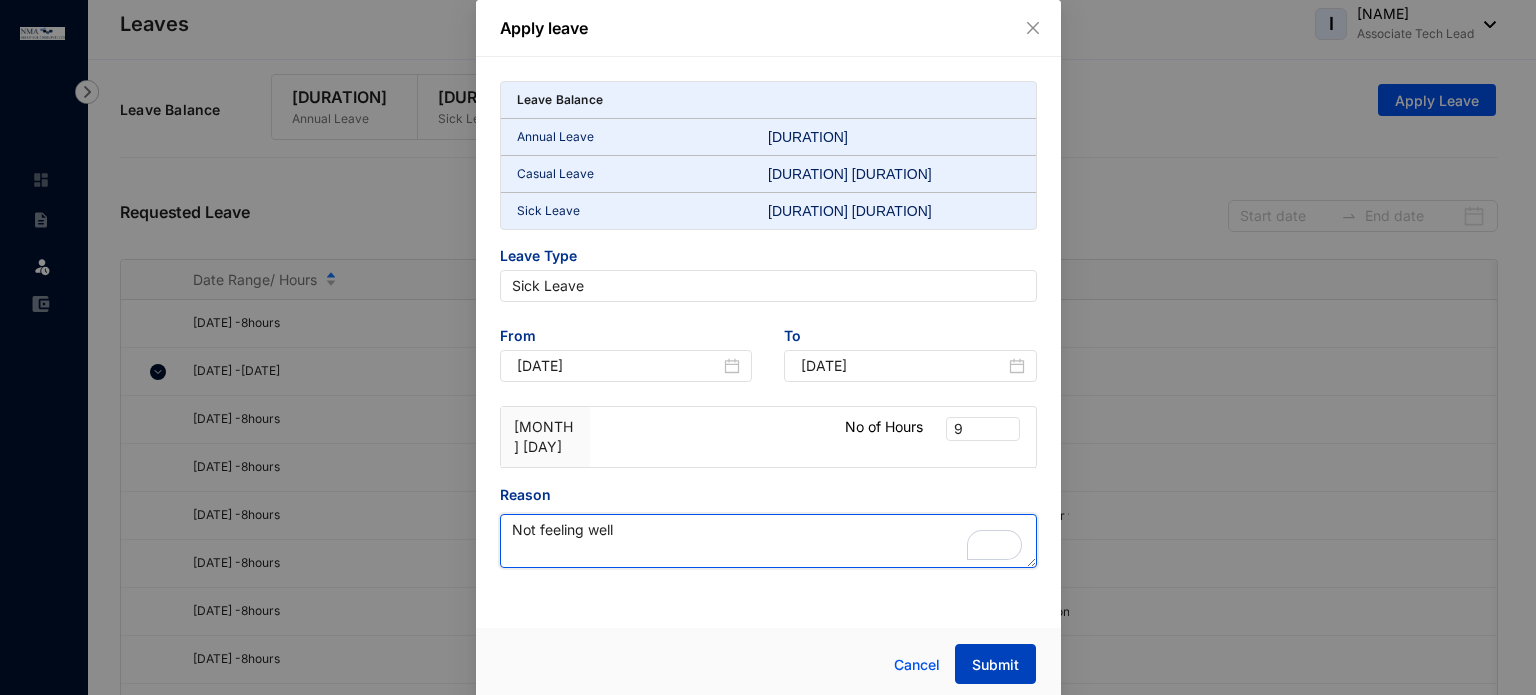 type on "Not feeling well" 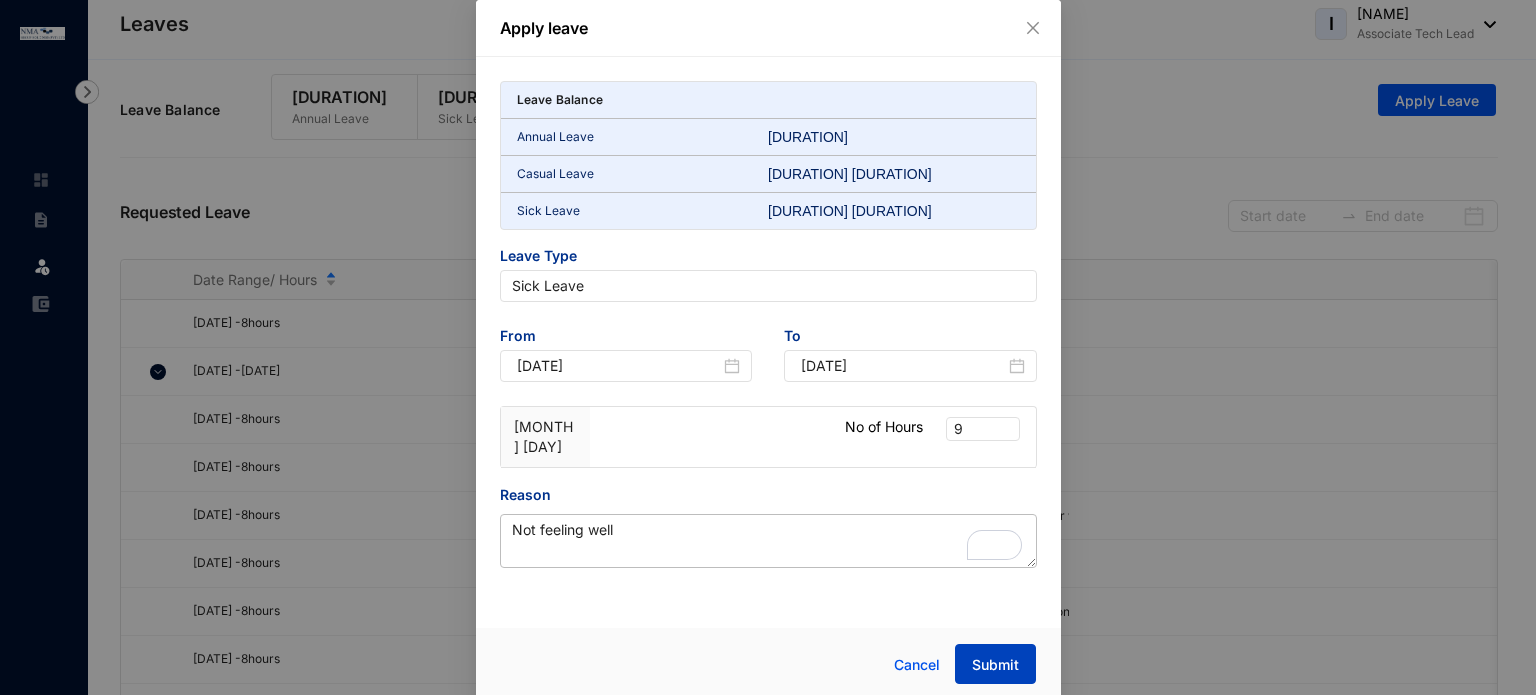 click on "Submit" at bounding box center [995, 665] 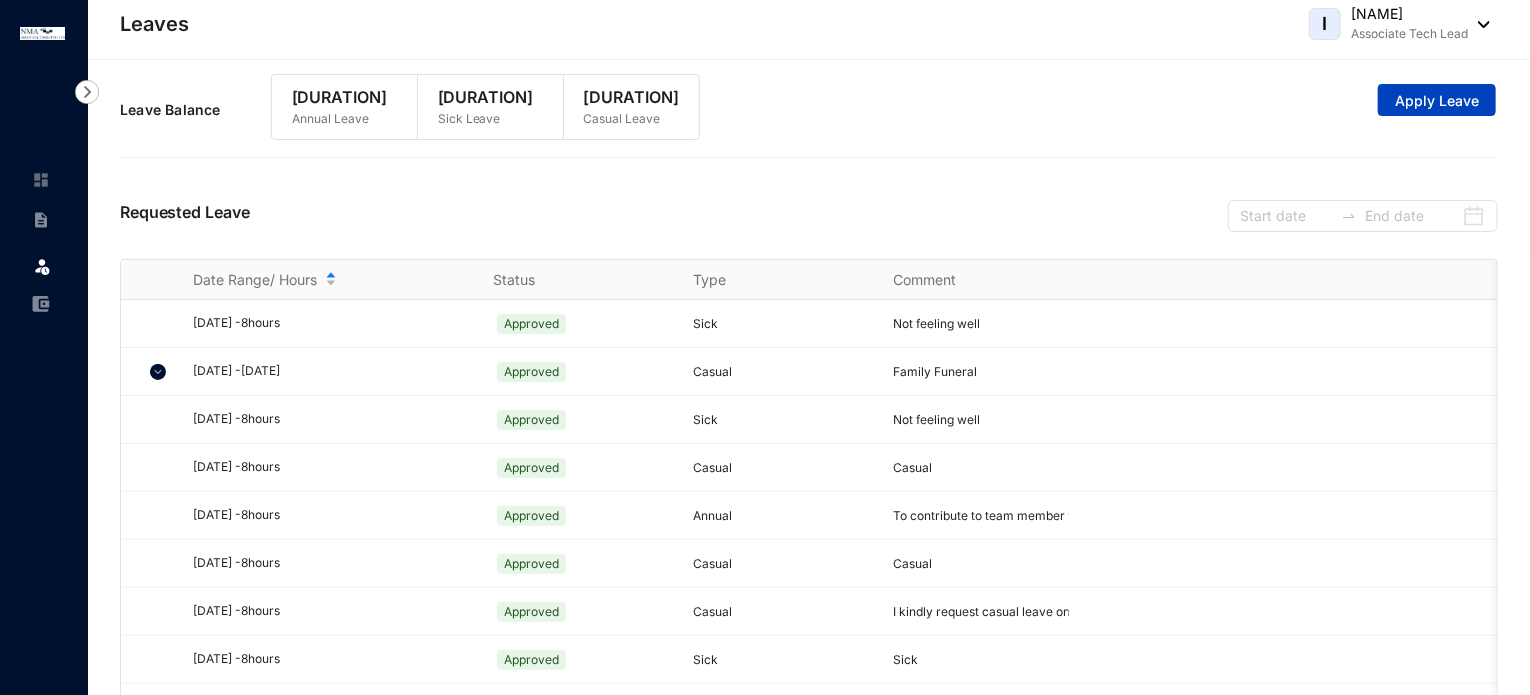 click on "Apply Leave" at bounding box center (1437, 100) 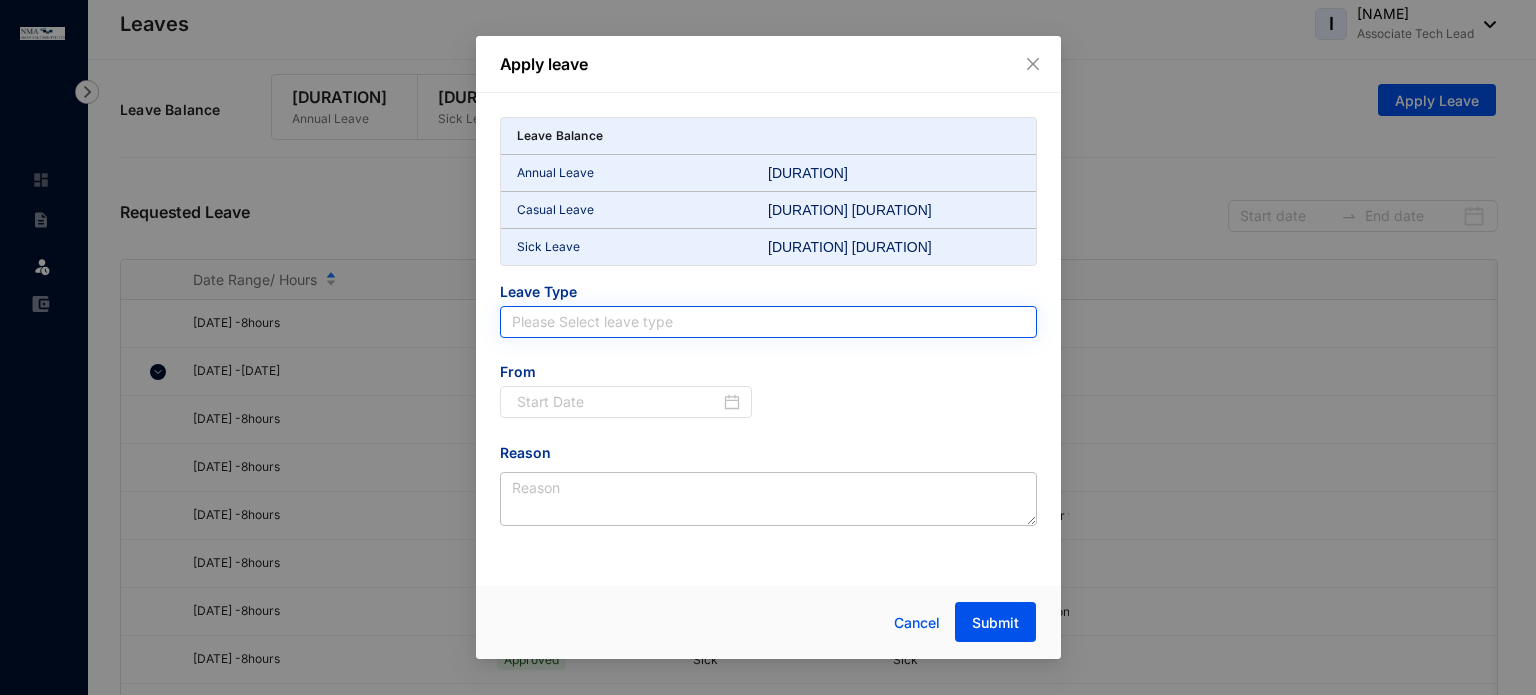 click at bounding box center [768, 322] 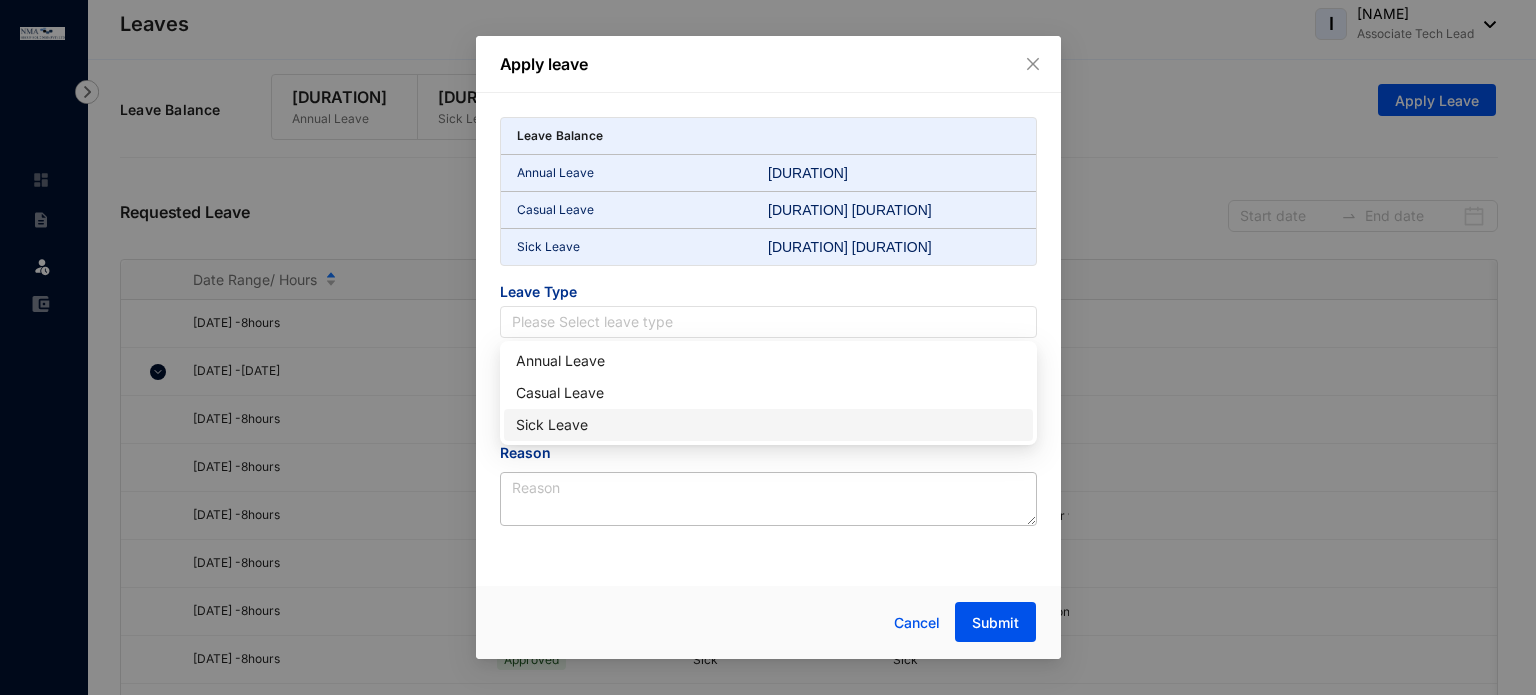 click on "Sick Leave" at bounding box center [768, 425] 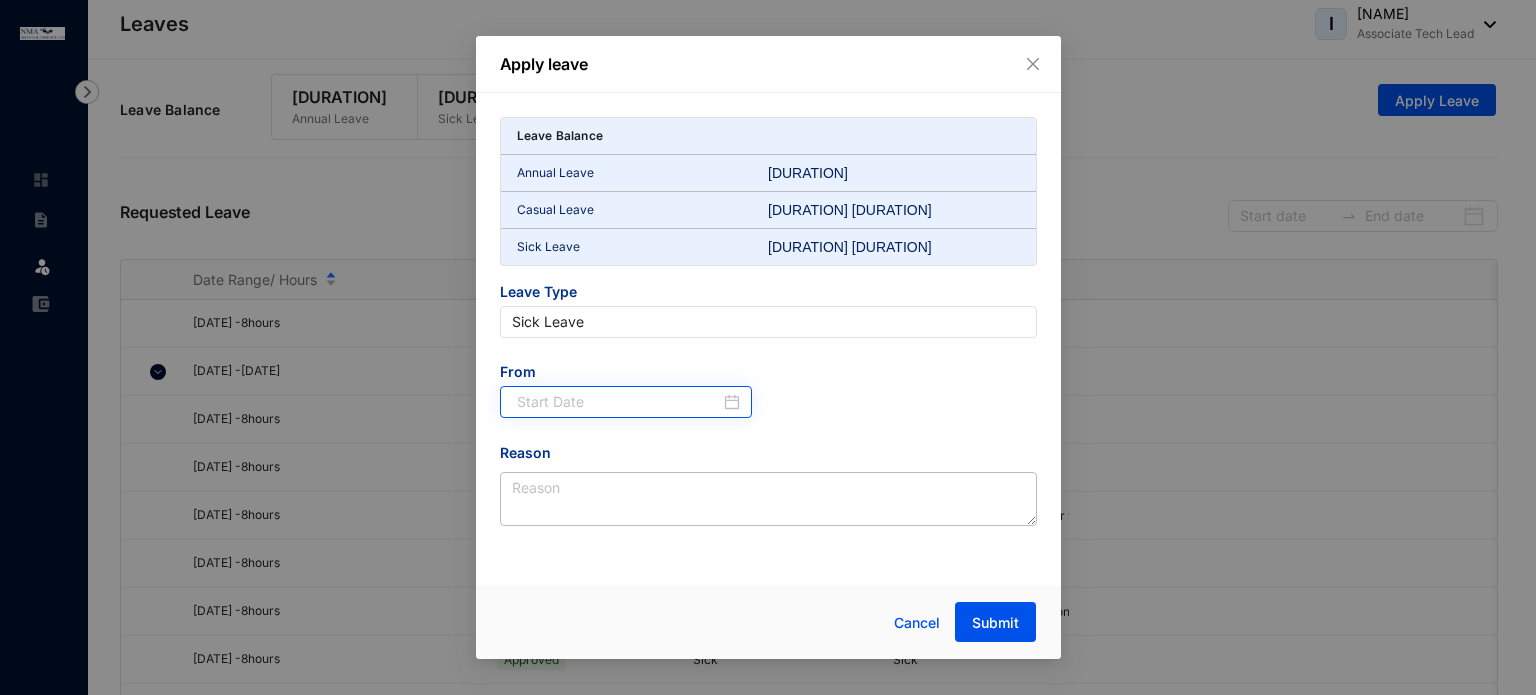 click at bounding box center [626, 402] 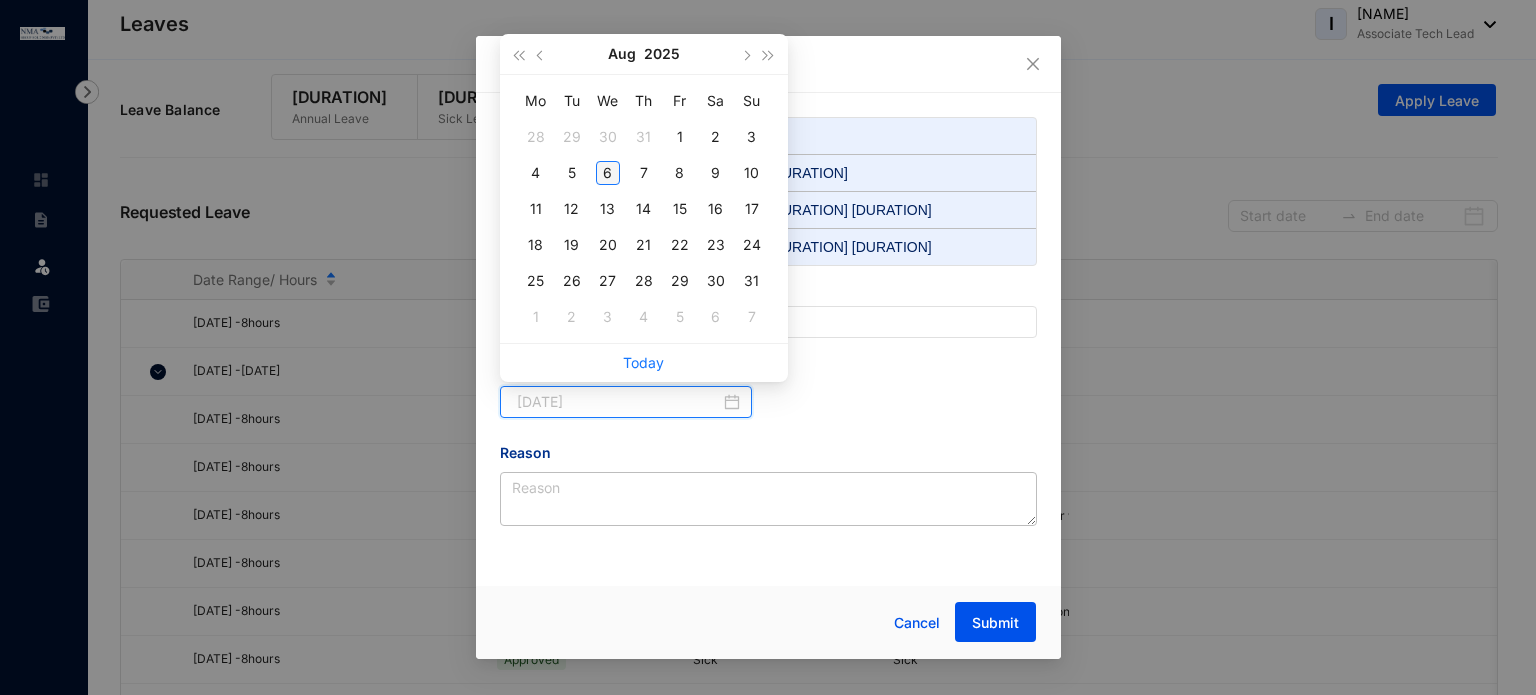 type on "[DATE]" 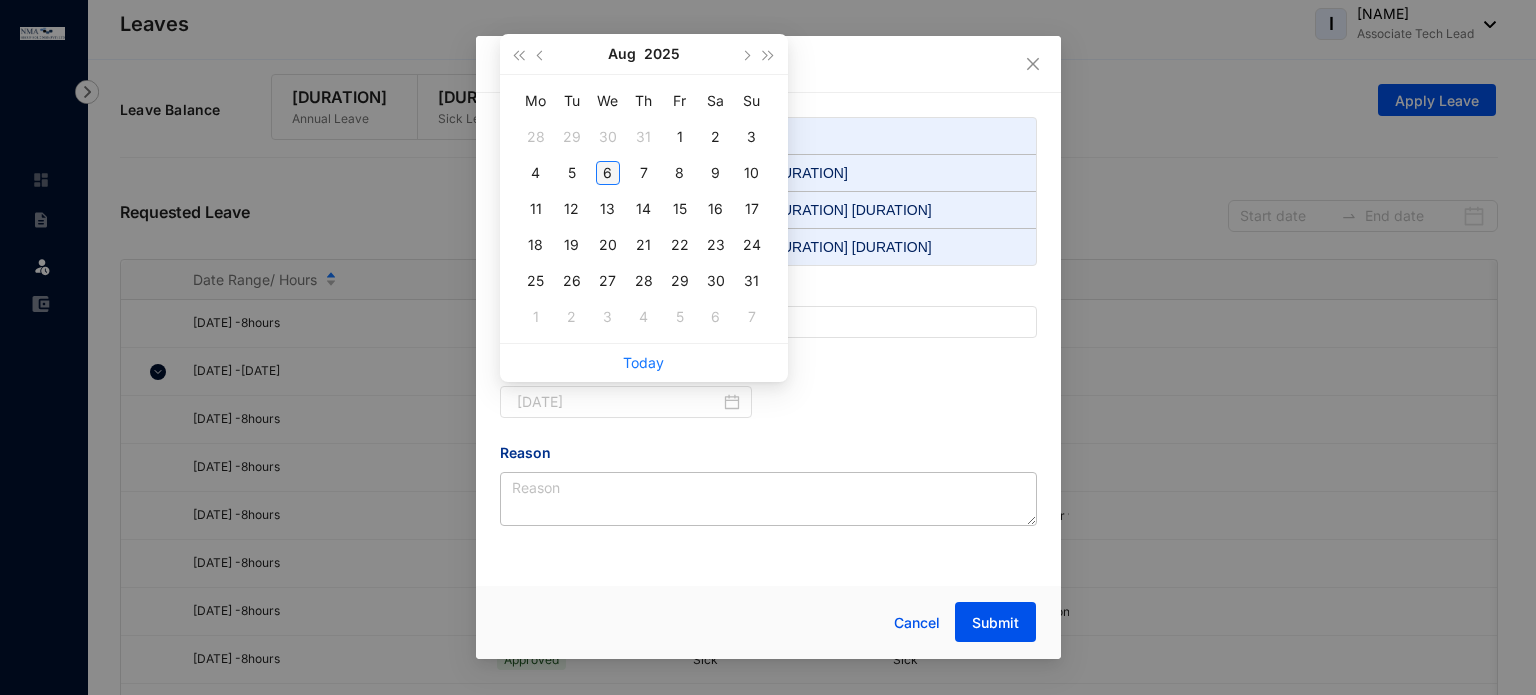 click on "6" at bounding box center (608, 173) 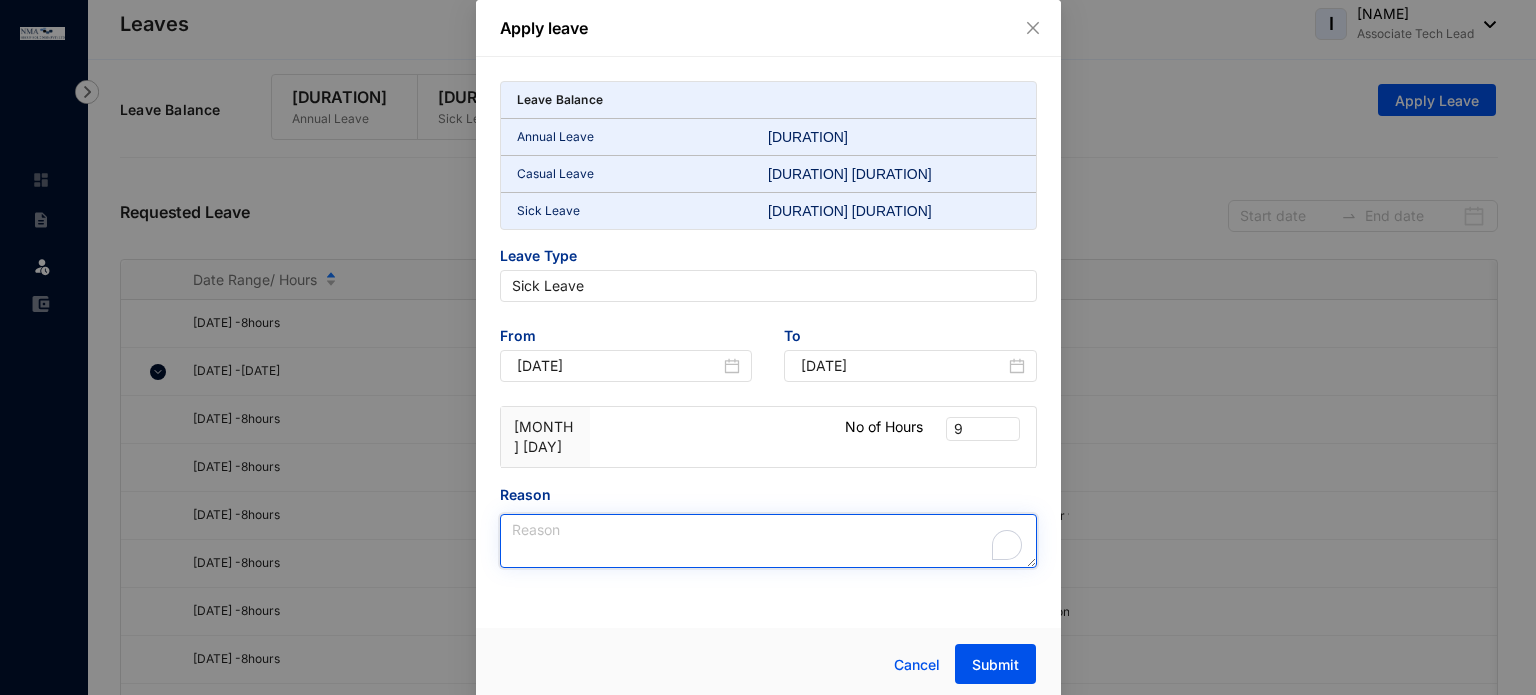 click on "Reason" at bounding box center [768, 541] 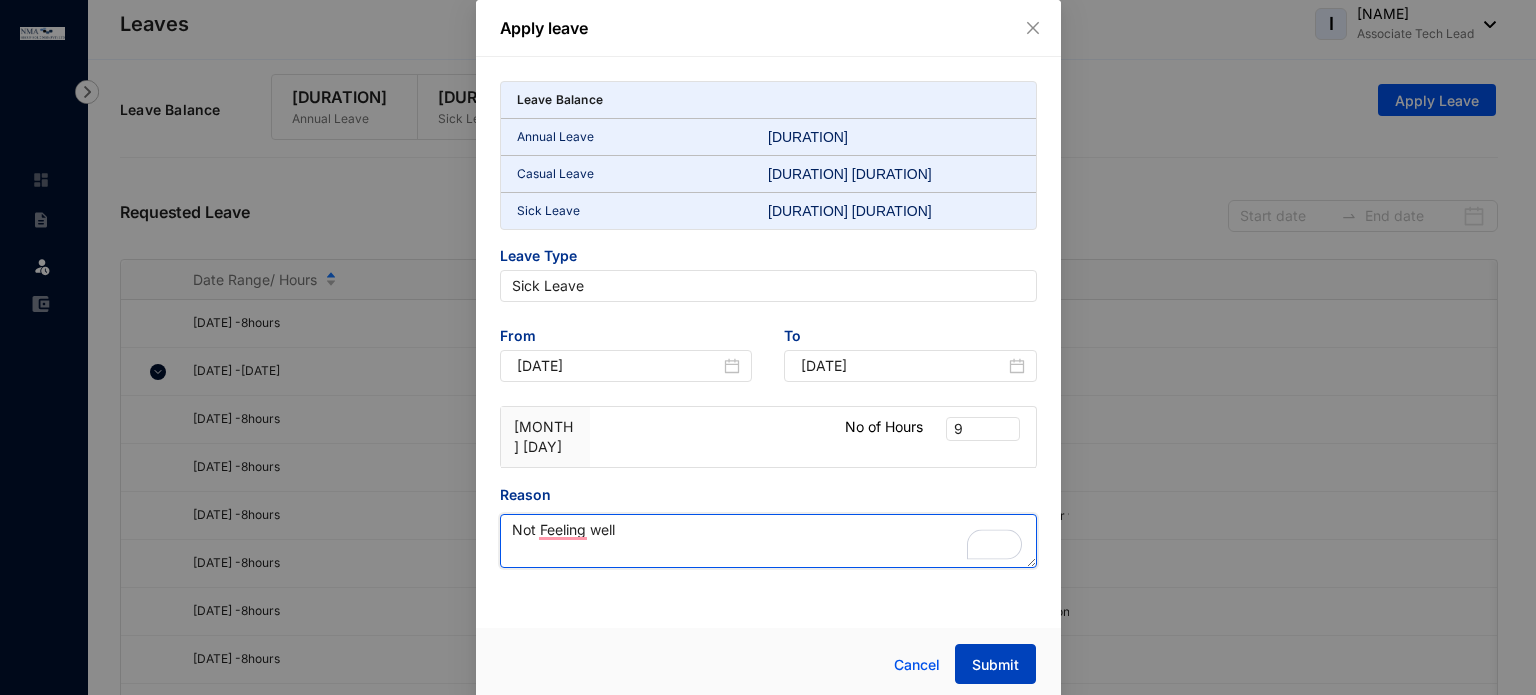 type on "Not Feeling well" 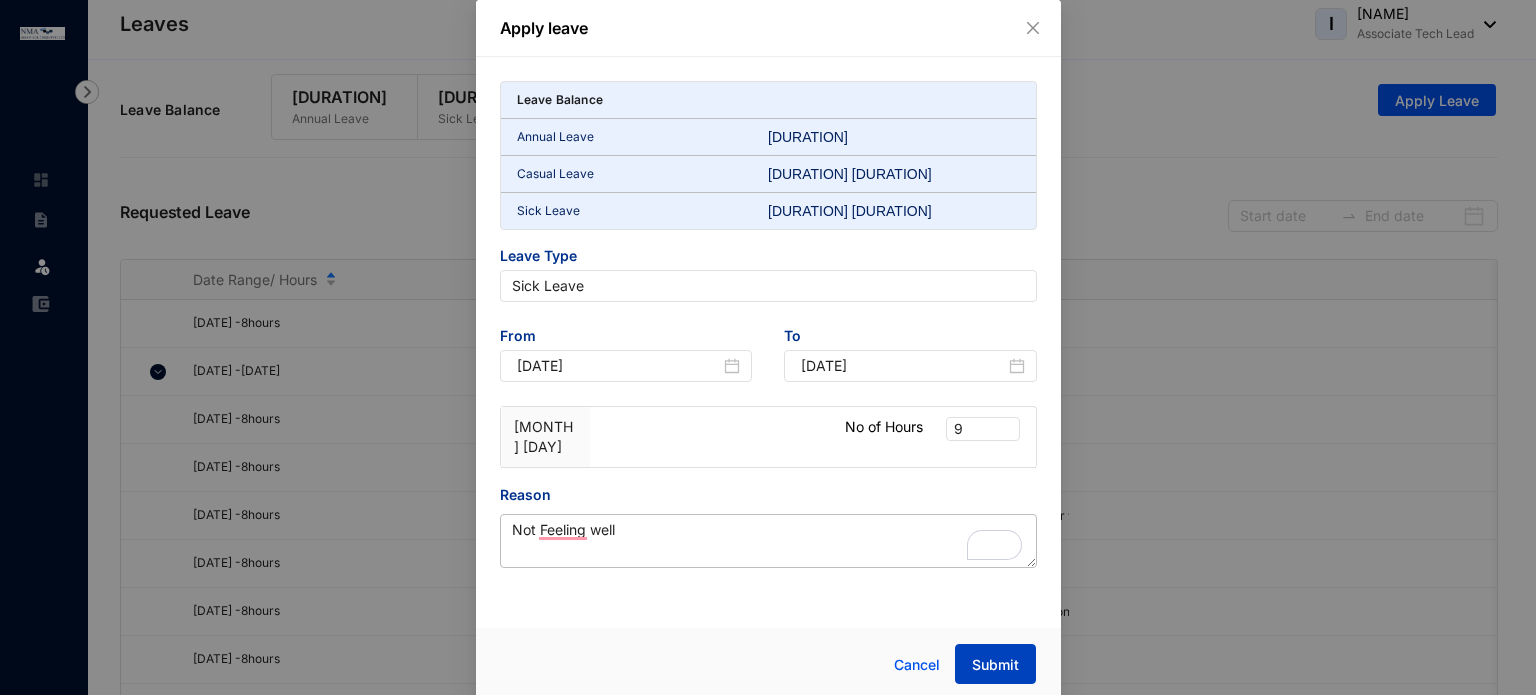 click on "Submit" at bounding box center [995, 665] 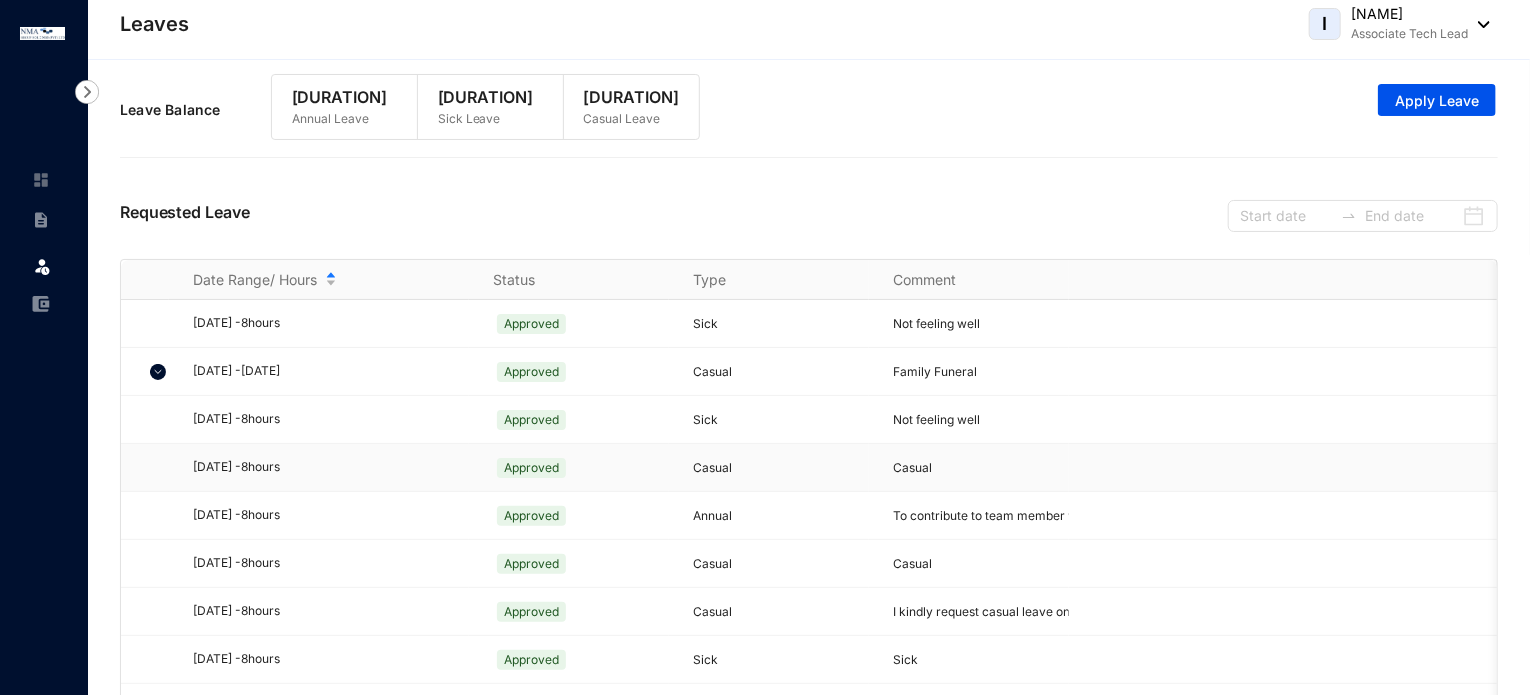 scroll, scrollTop: 614, scrollLeft: 0, axis: vertical 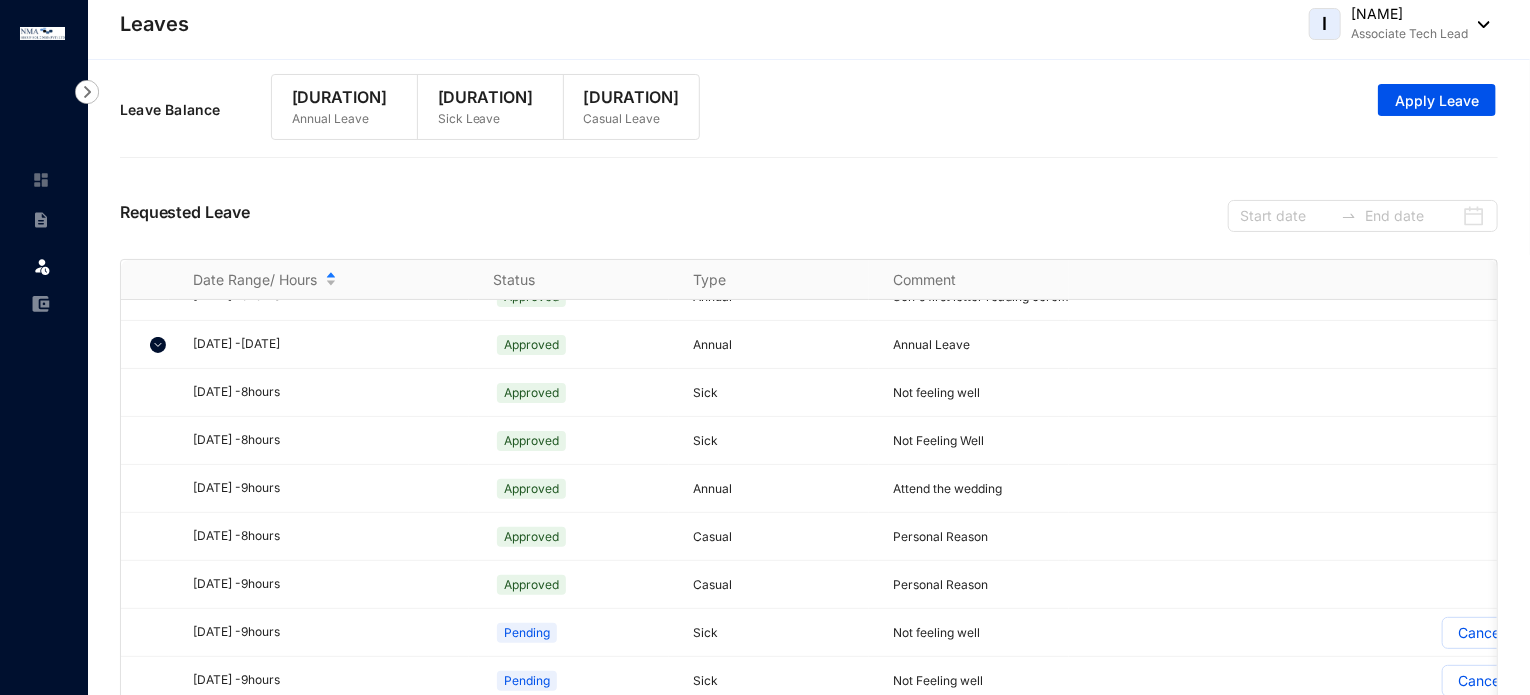 click at bounding box center [1479, 24] 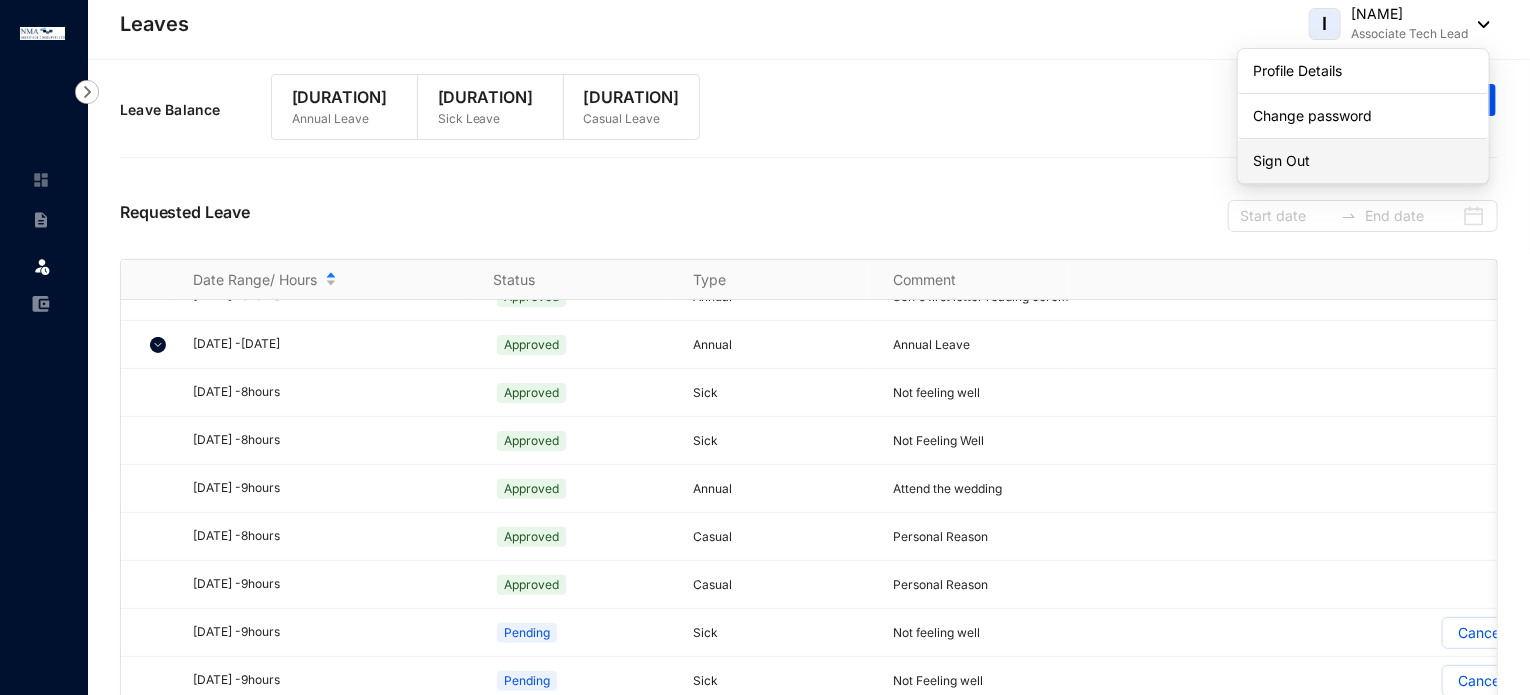 click on "Sign Out" at bounding box center (1364, 161) 